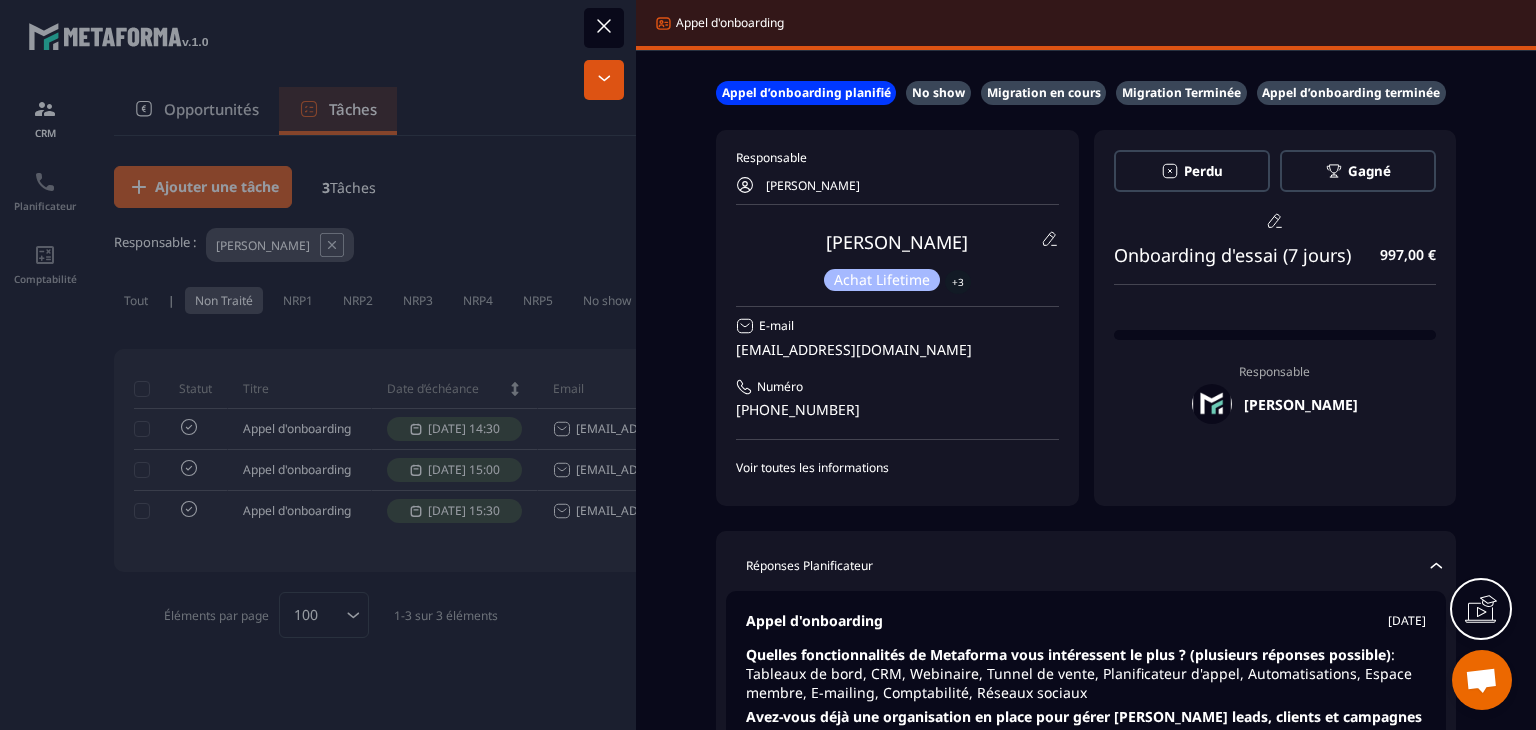 scroll, scrollTop: 0, scrollLeft: 0, axis: both 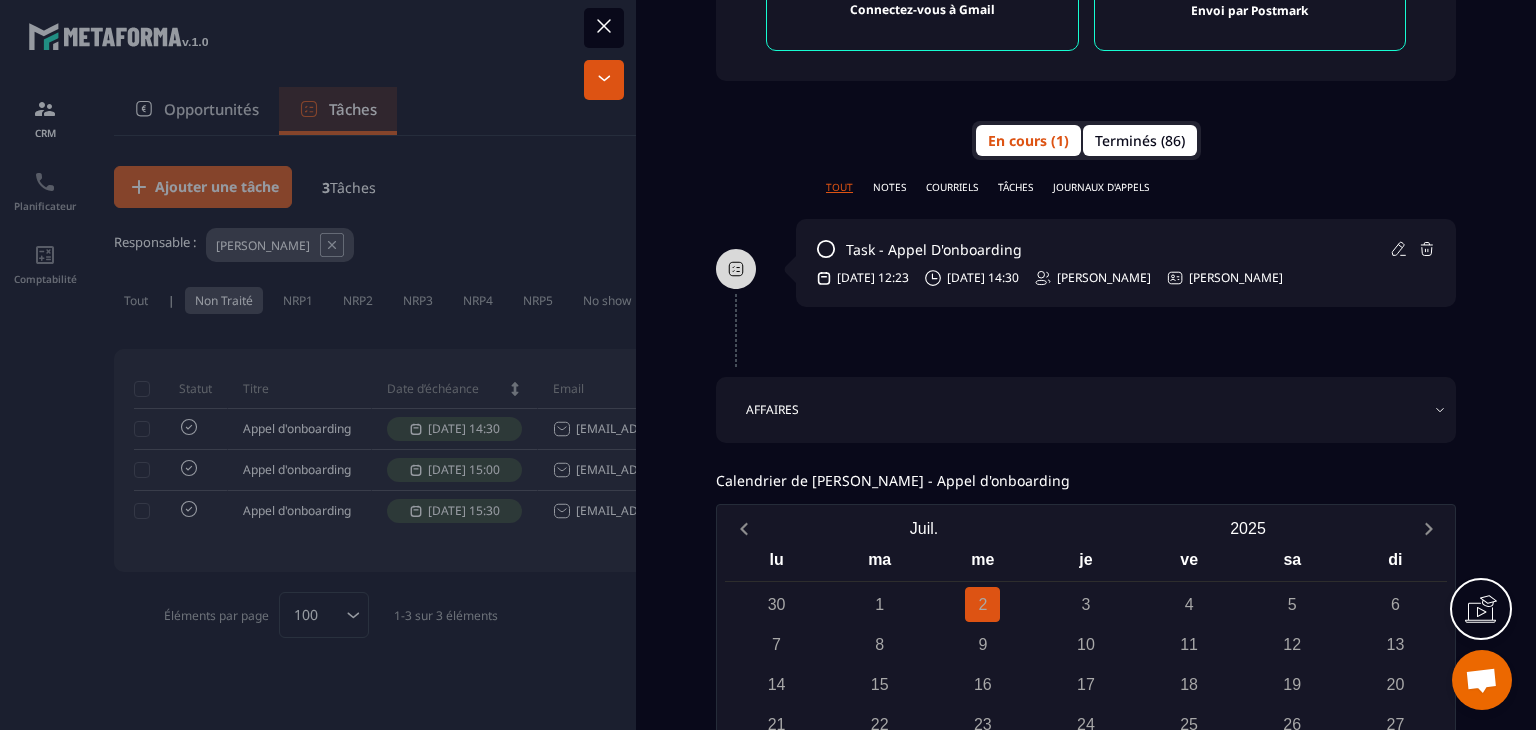 click on "Terminés (86)" at bounding box center (1140, 140) 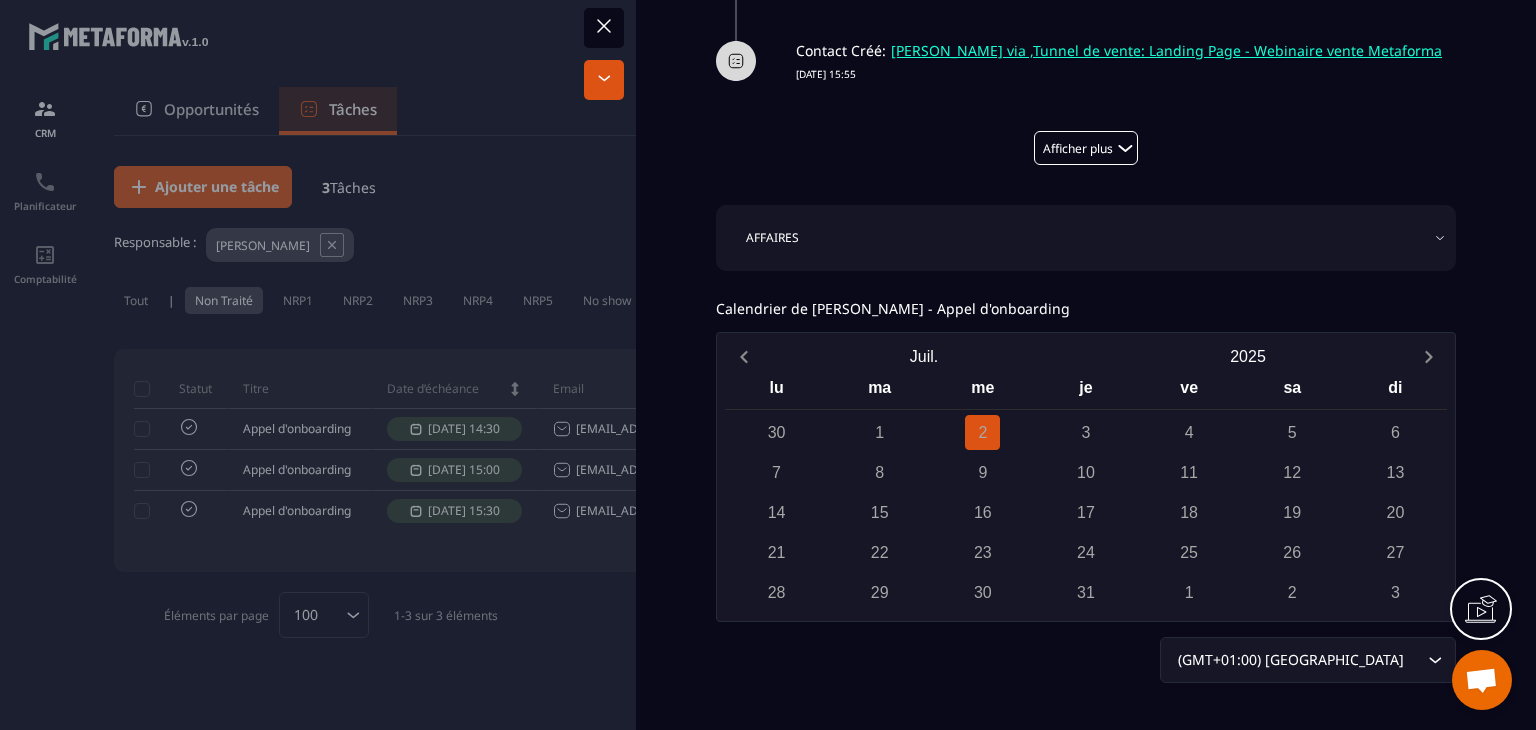 scroll, scrollTop: 1940, scrollLeft: 0, axis: vertical 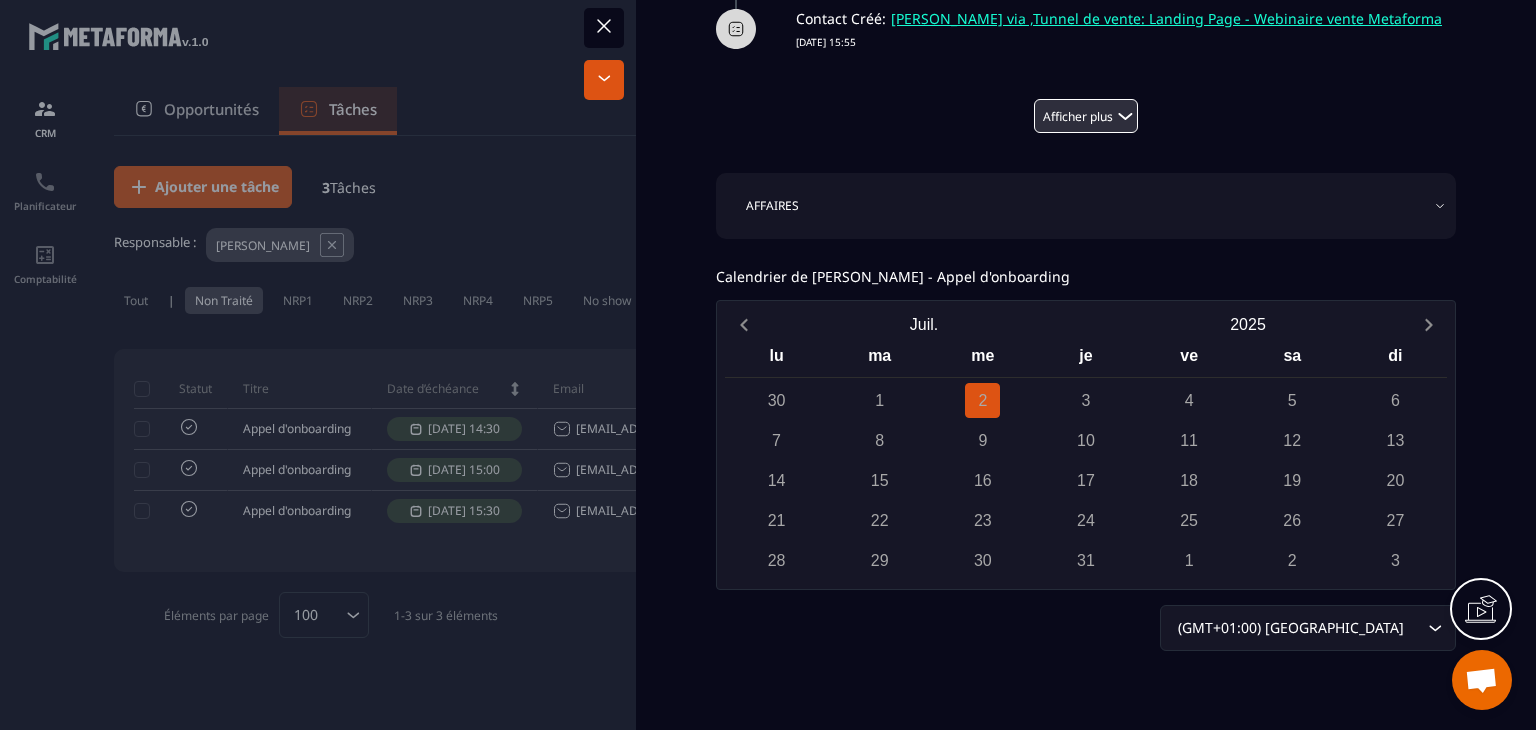 click on "Afficher plus" at bounding box center [1086, 116] 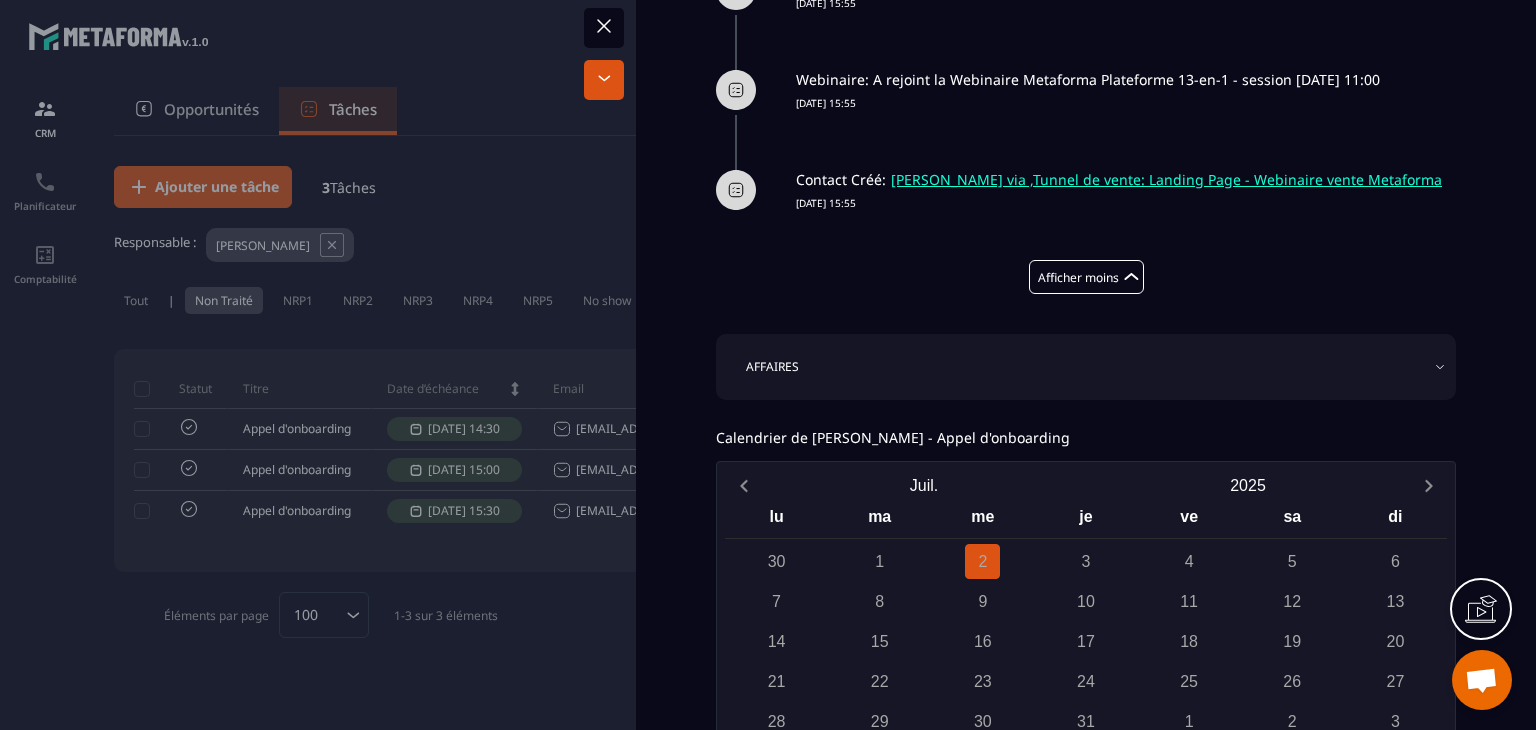 scroll, scrollTop: 10123, scrollLeft: 0, axis: vertical 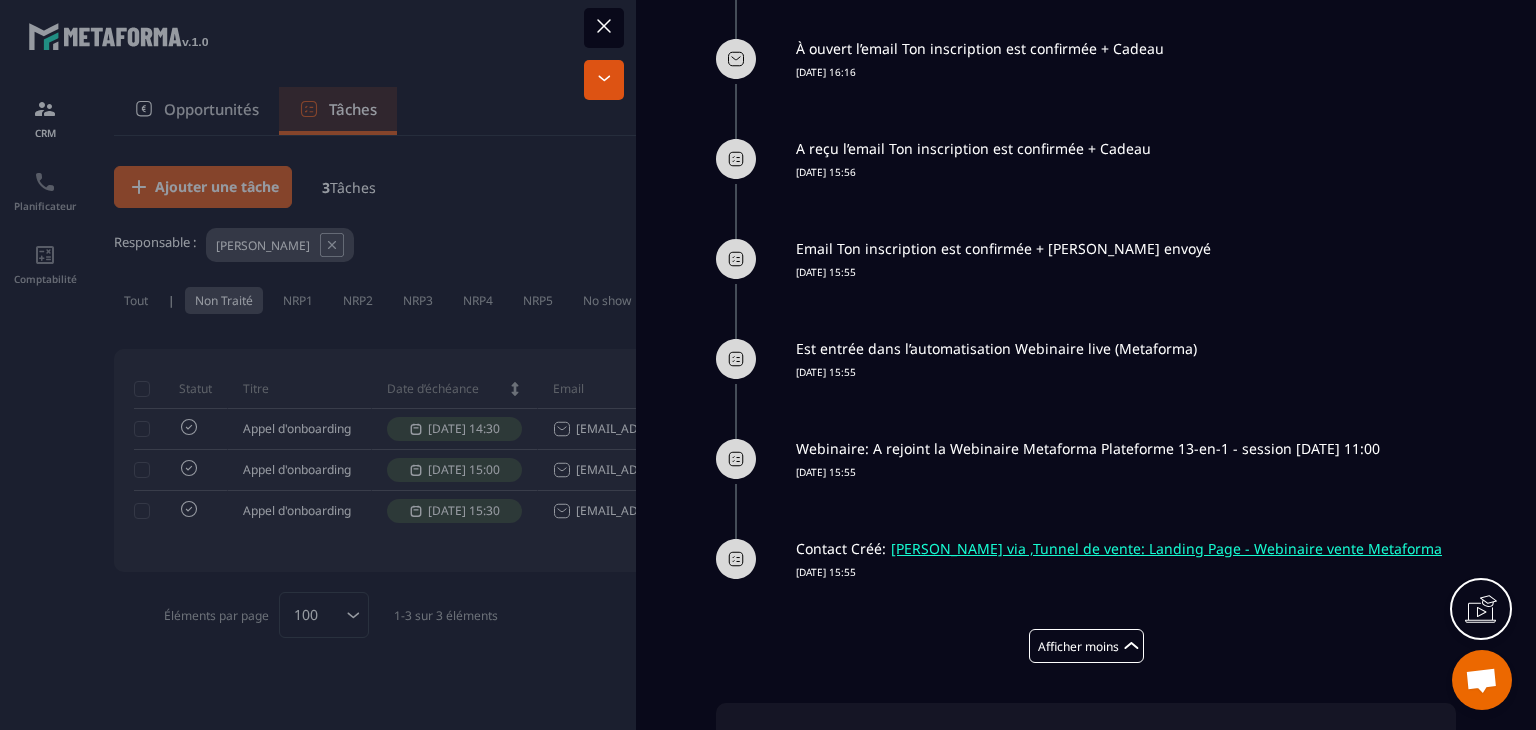 drag, startPoint x: 788, startPoint y: 577, endPoint x: 908, endPoint y: 589, distance: 120.59851 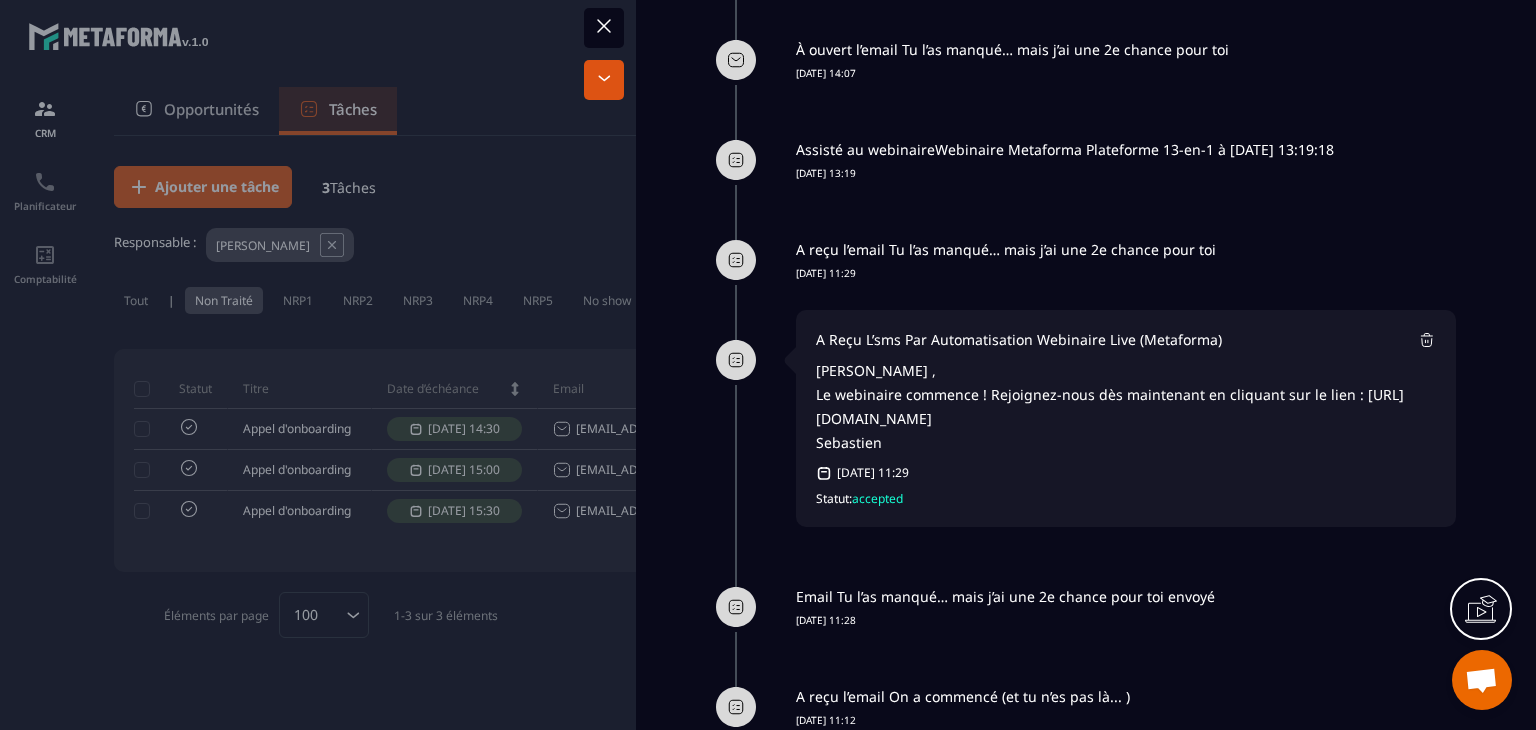 scroll, scrollTop: 7527, scrollLeft: 0, axis: vertical 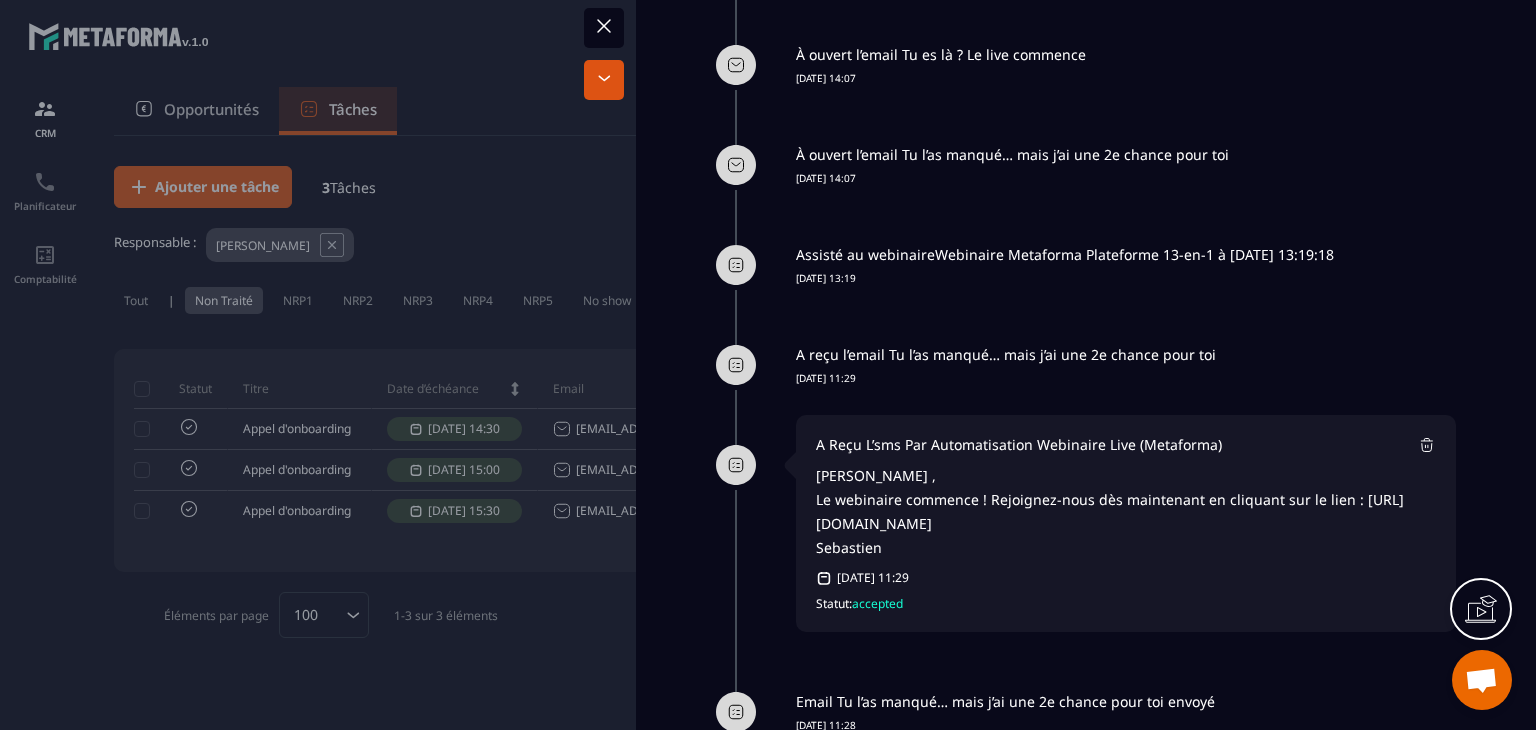 drag, startPoint x: 952, startPoint y: 496, endPoint x: 1155, endPoint y: 524, distance: 204.92194 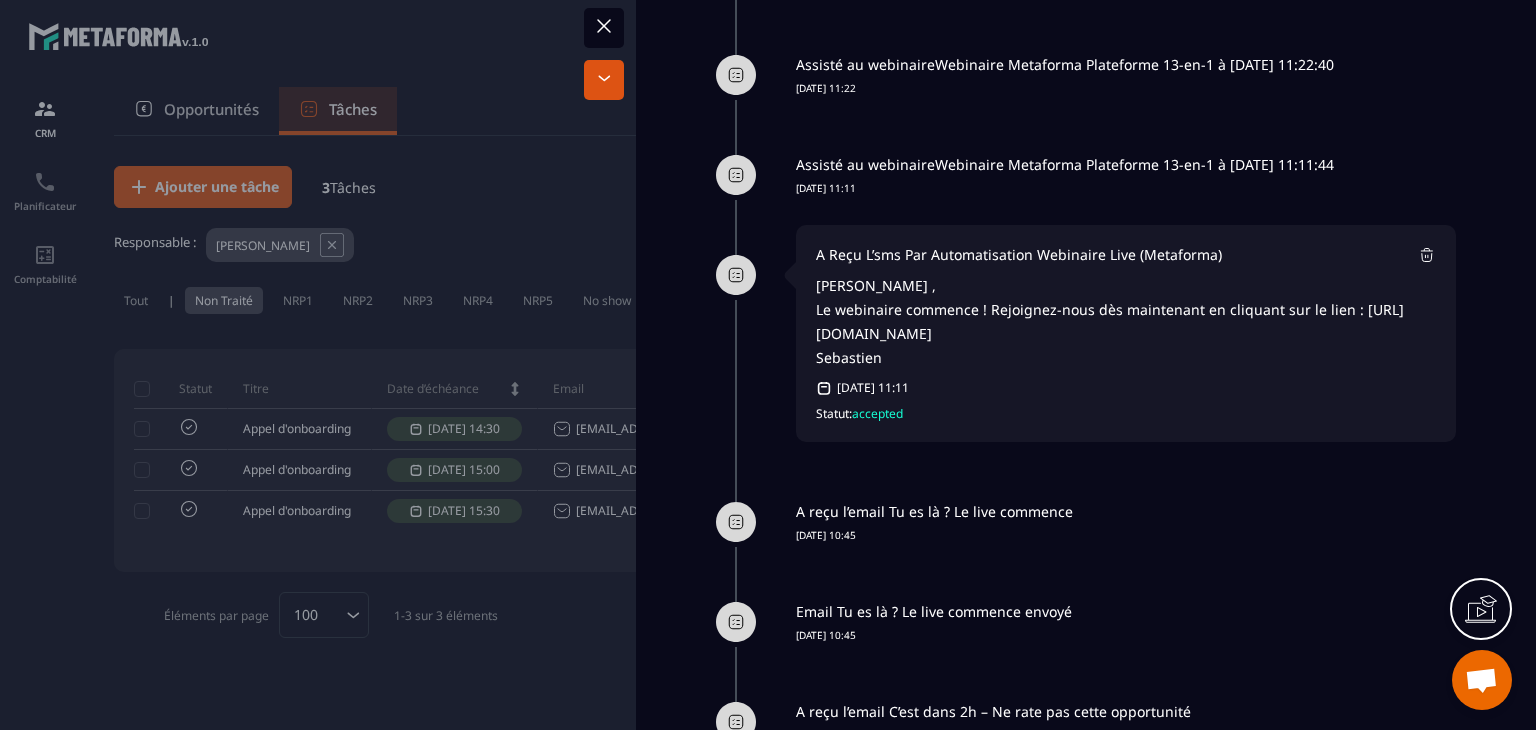 scroll, scrollTop: 5927, scrollLeft: 0, axis: vertical 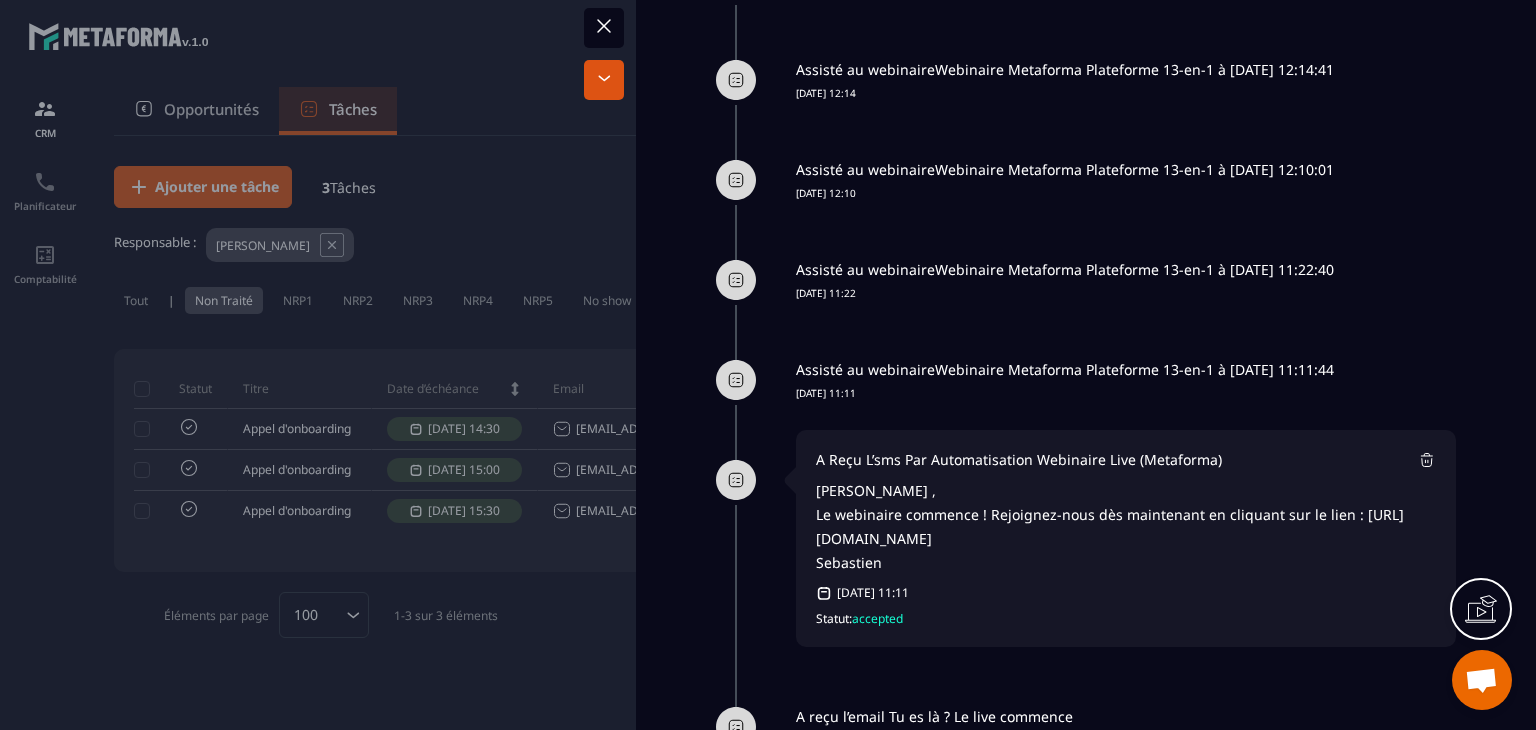 drag, startPoint x: 835, startPoint y: 504, endPoint x: 1236, endPoint y: 548, distance: 403.40674 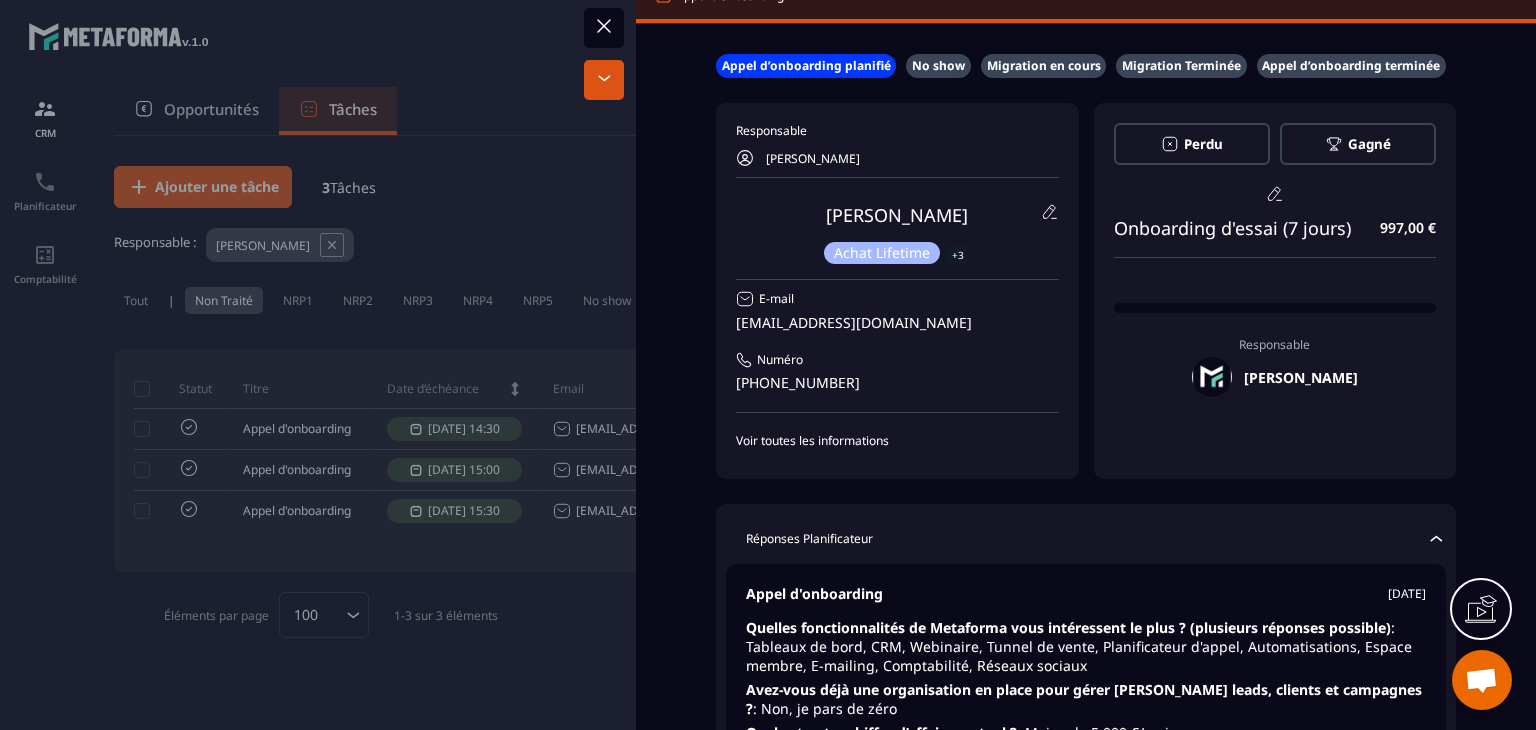 scroll, scrollTop: 0, scrollLeft: 0, axis: both 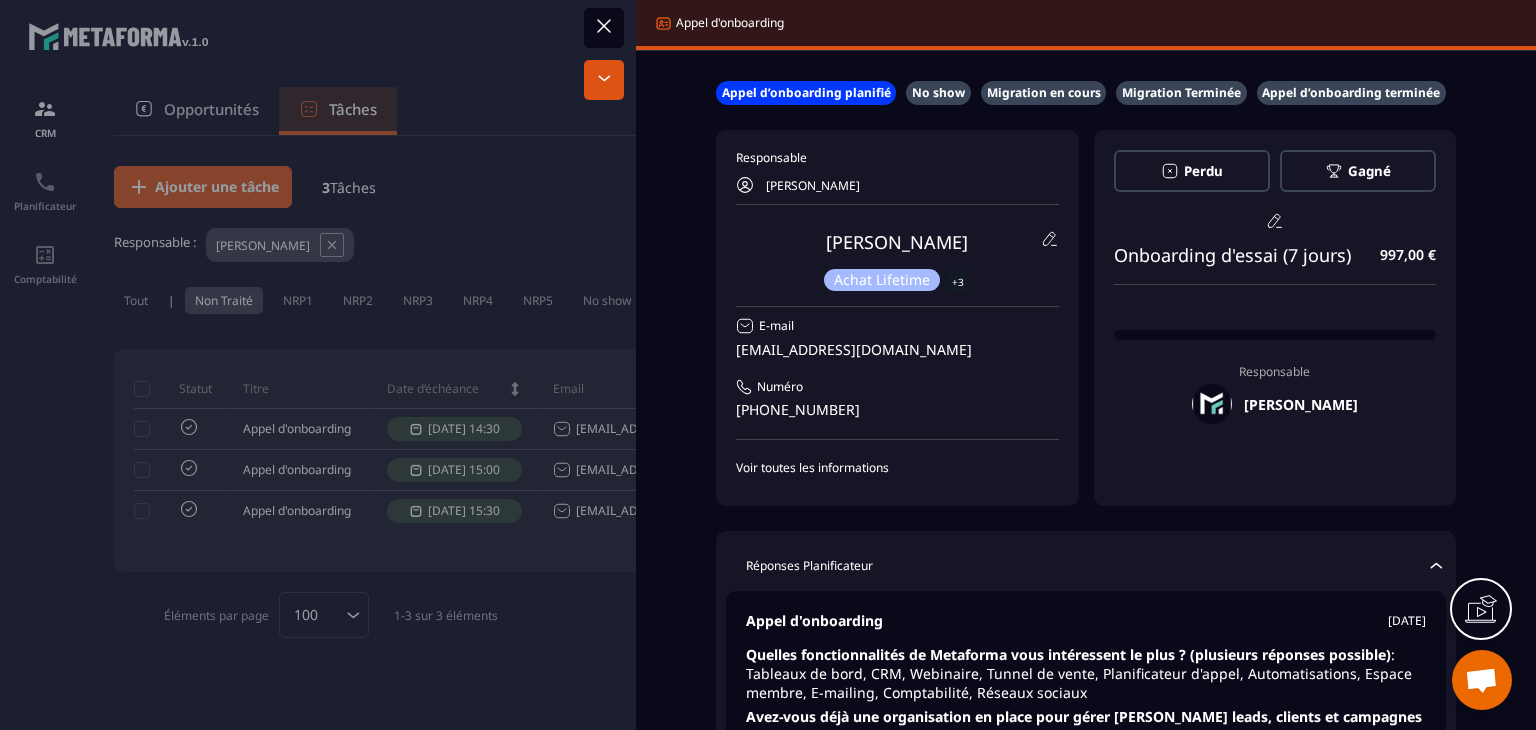 click at bounding box center [768, 365] 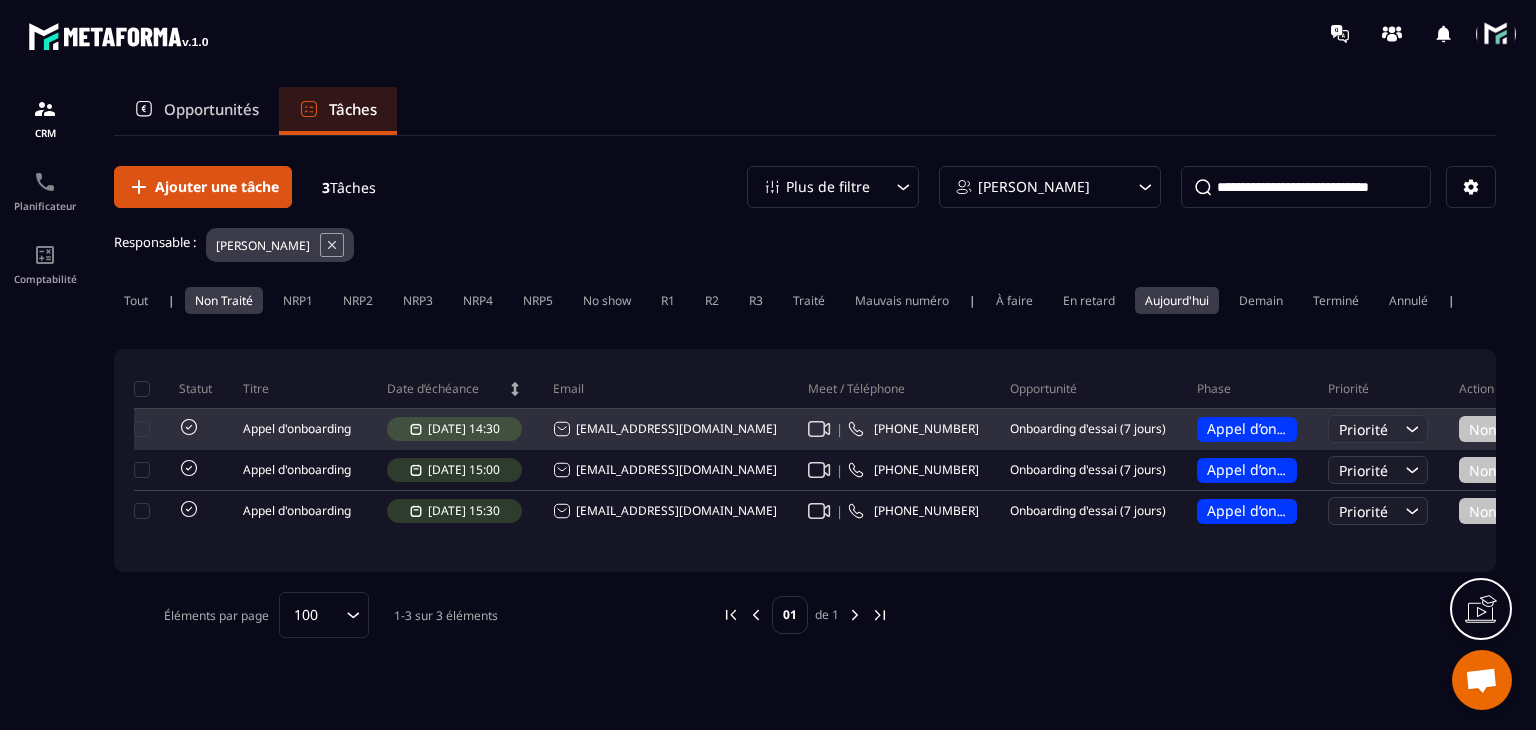 click 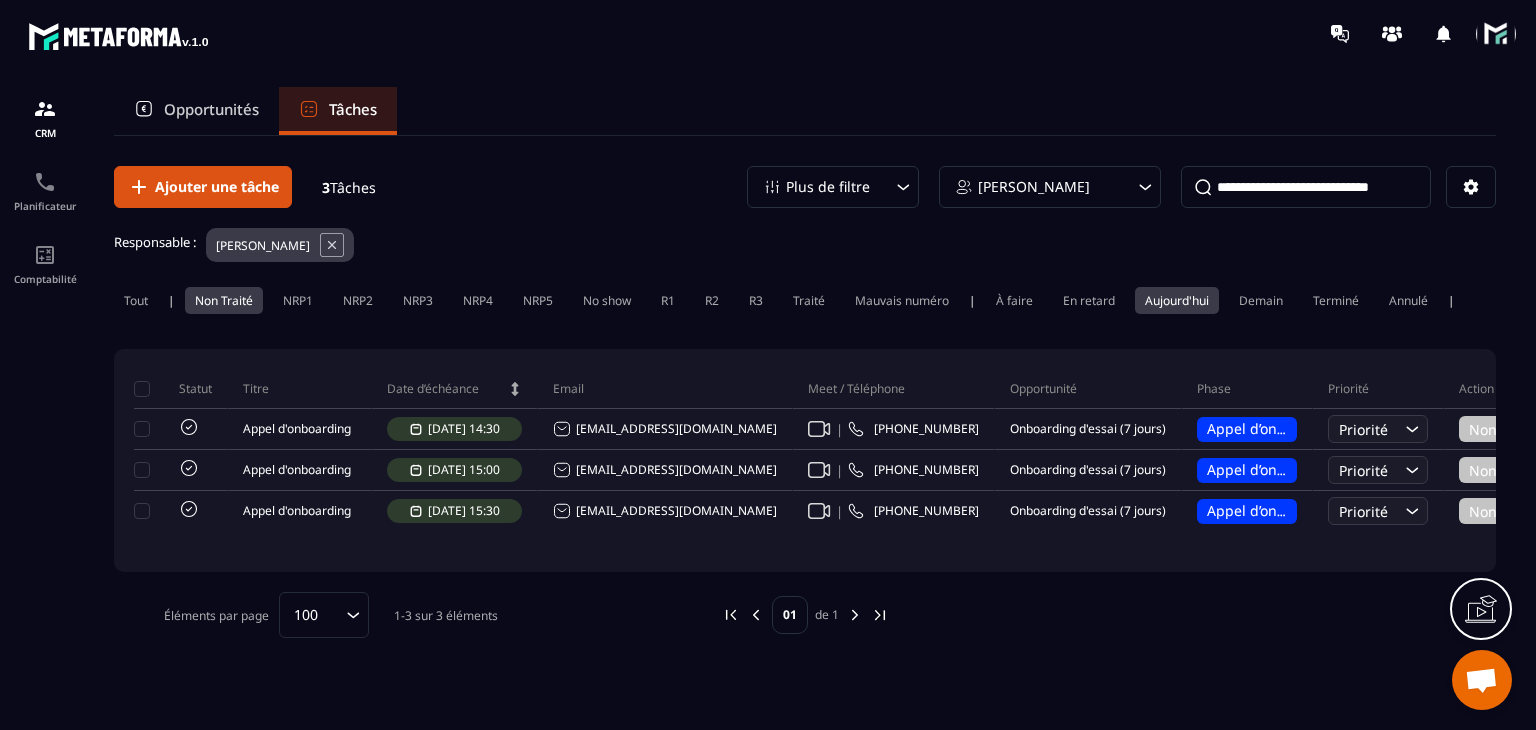 click at bounding box center (1482, 680) 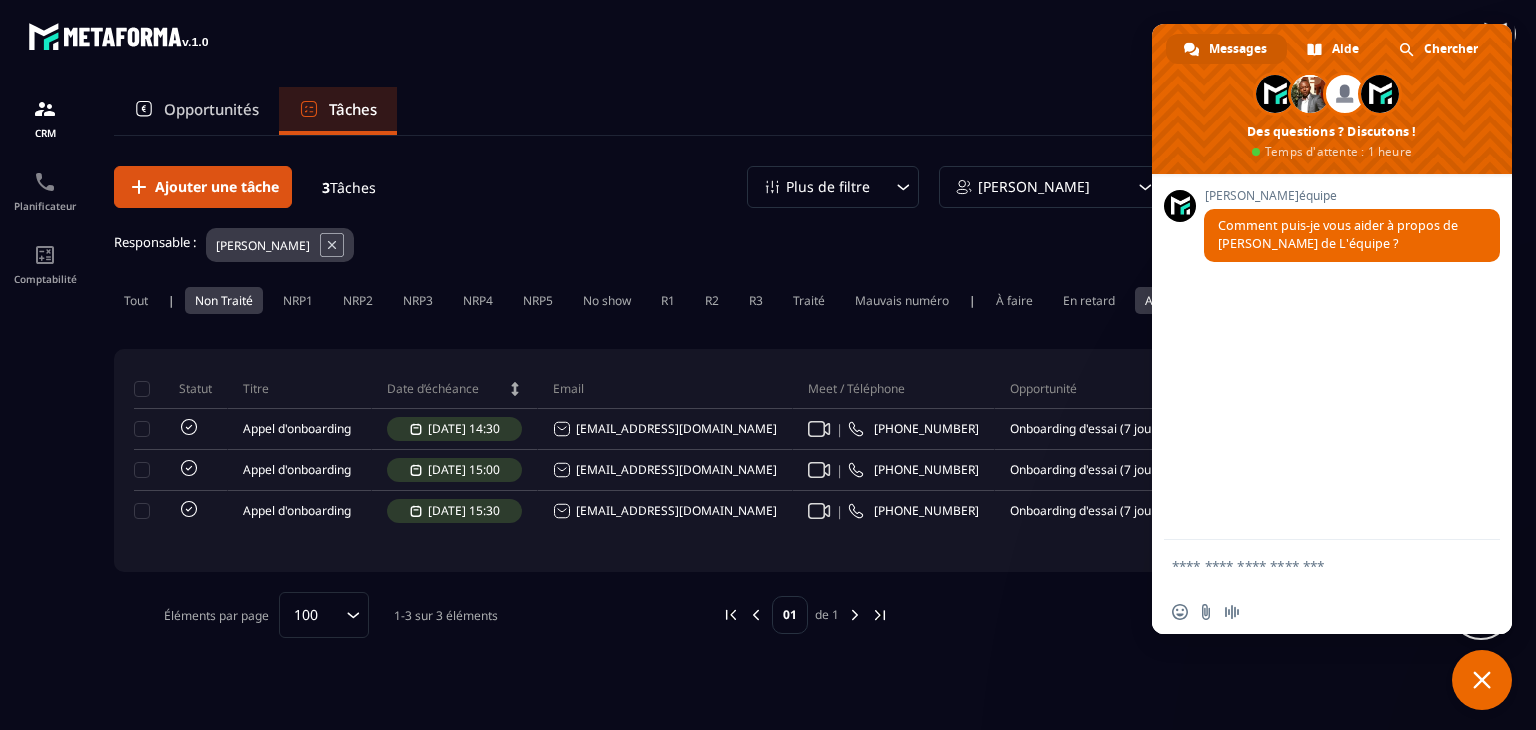 scroll, scrollTop: 0, scrollLeft: 0, axis: both 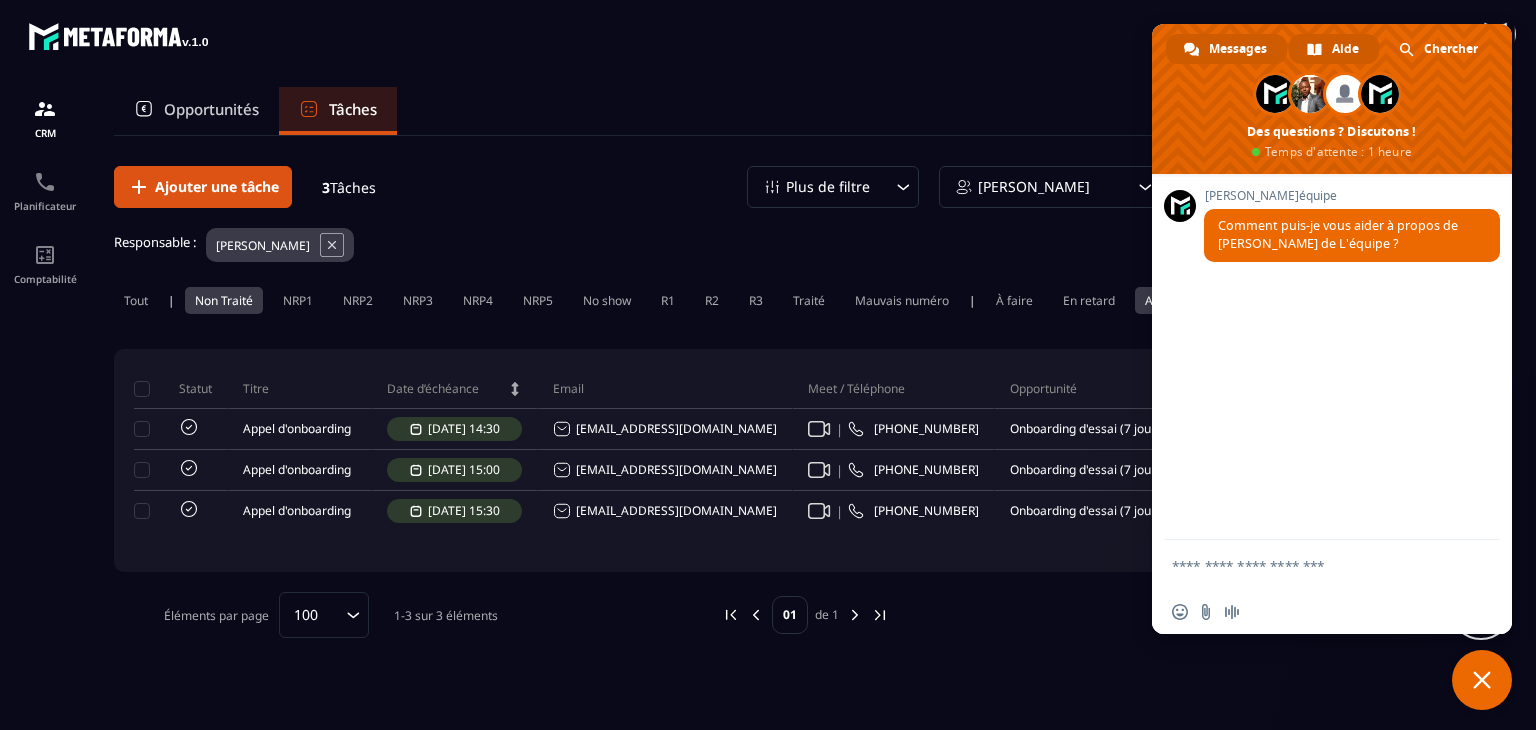 click on "Aide" at bounding box center (1334, 49) 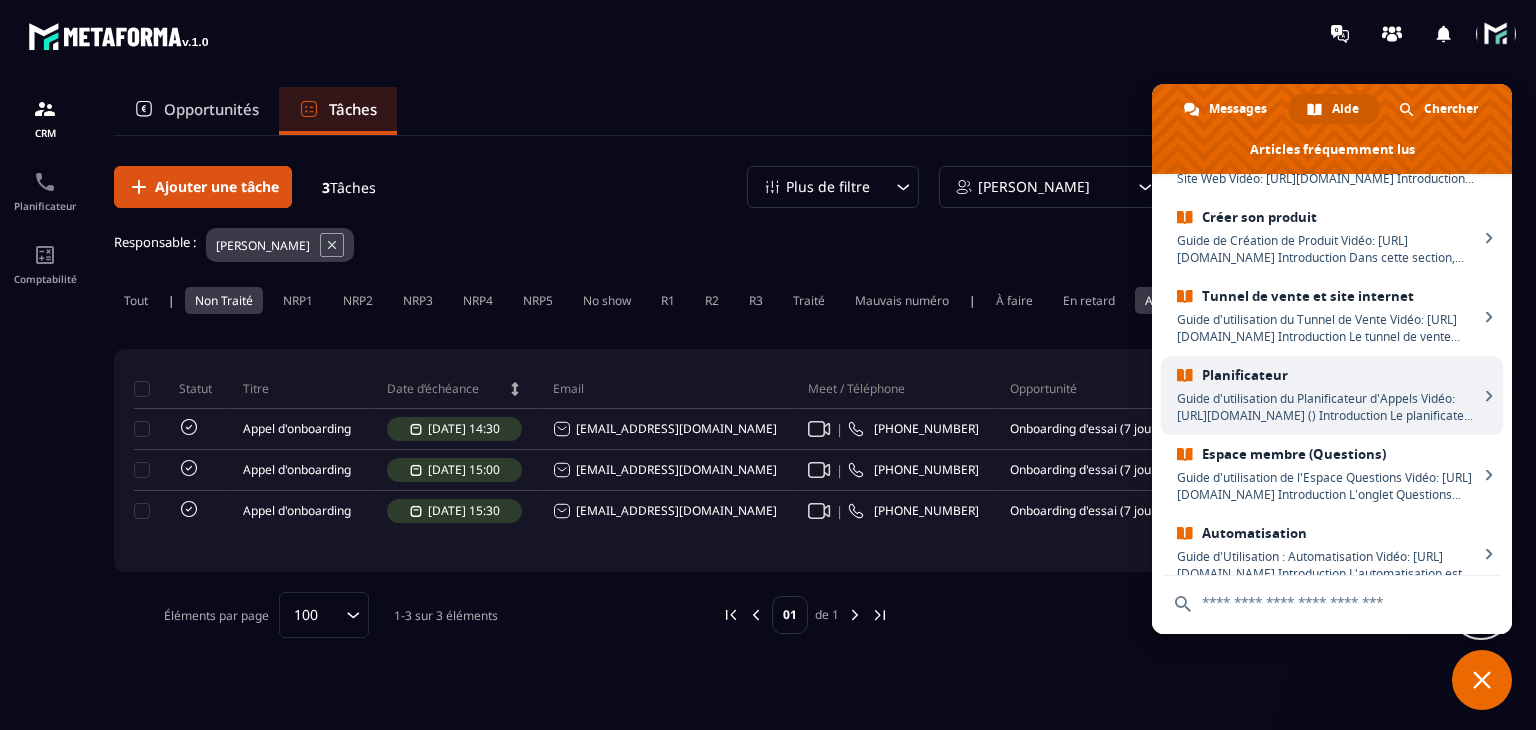 scroll, scrollTop: 0, scrollLeft: 0, axis: both 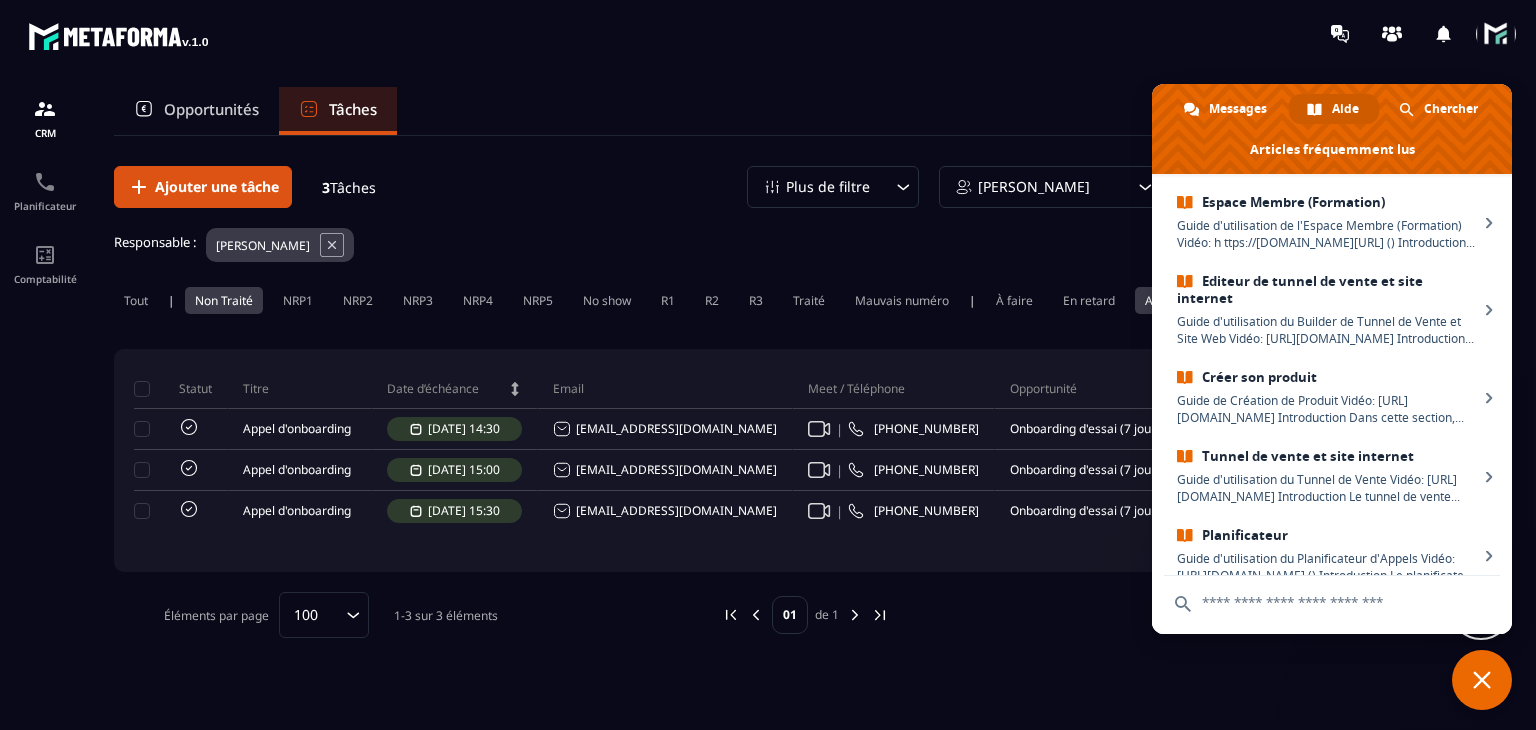 click at bounding box center [1482, 680] 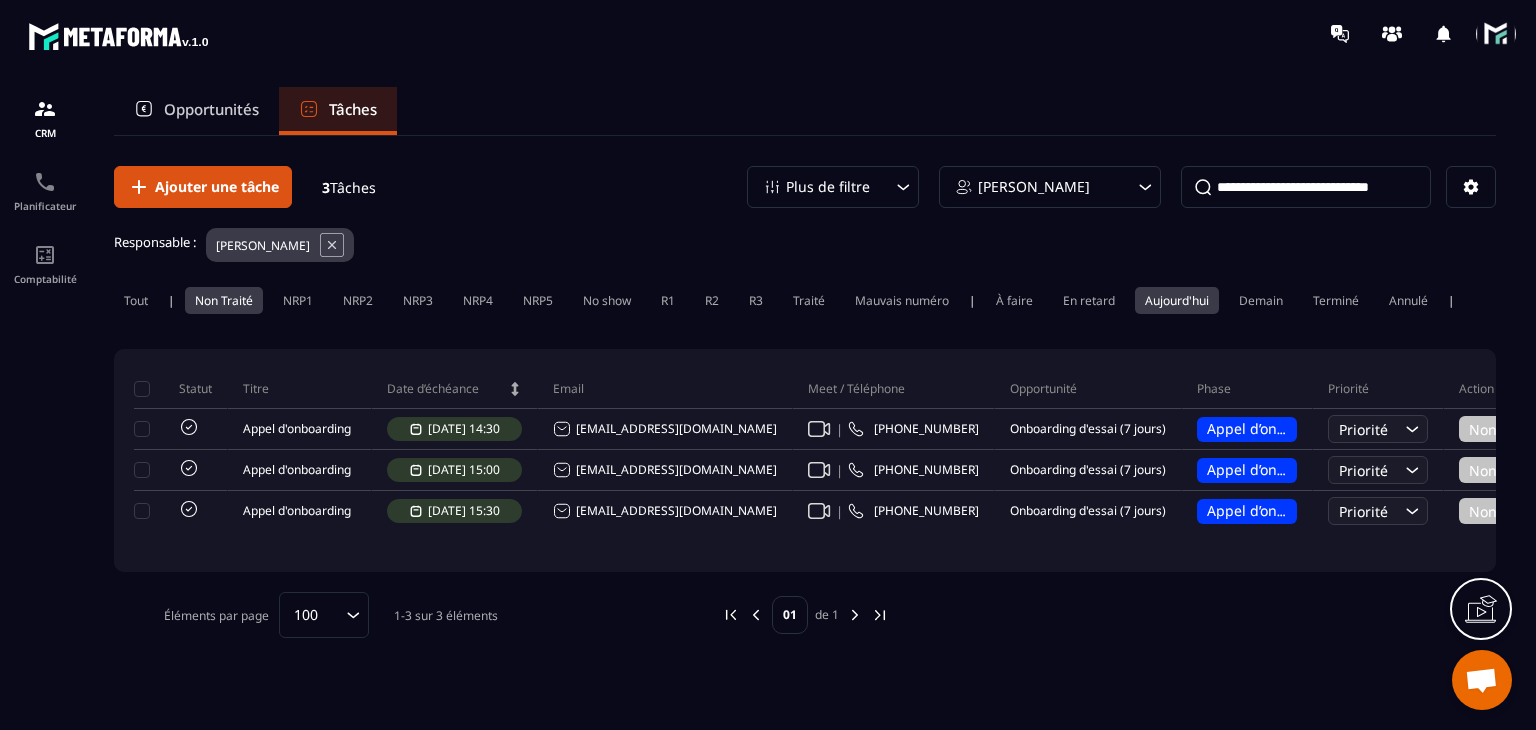 click at bounding box center (1482, 680) 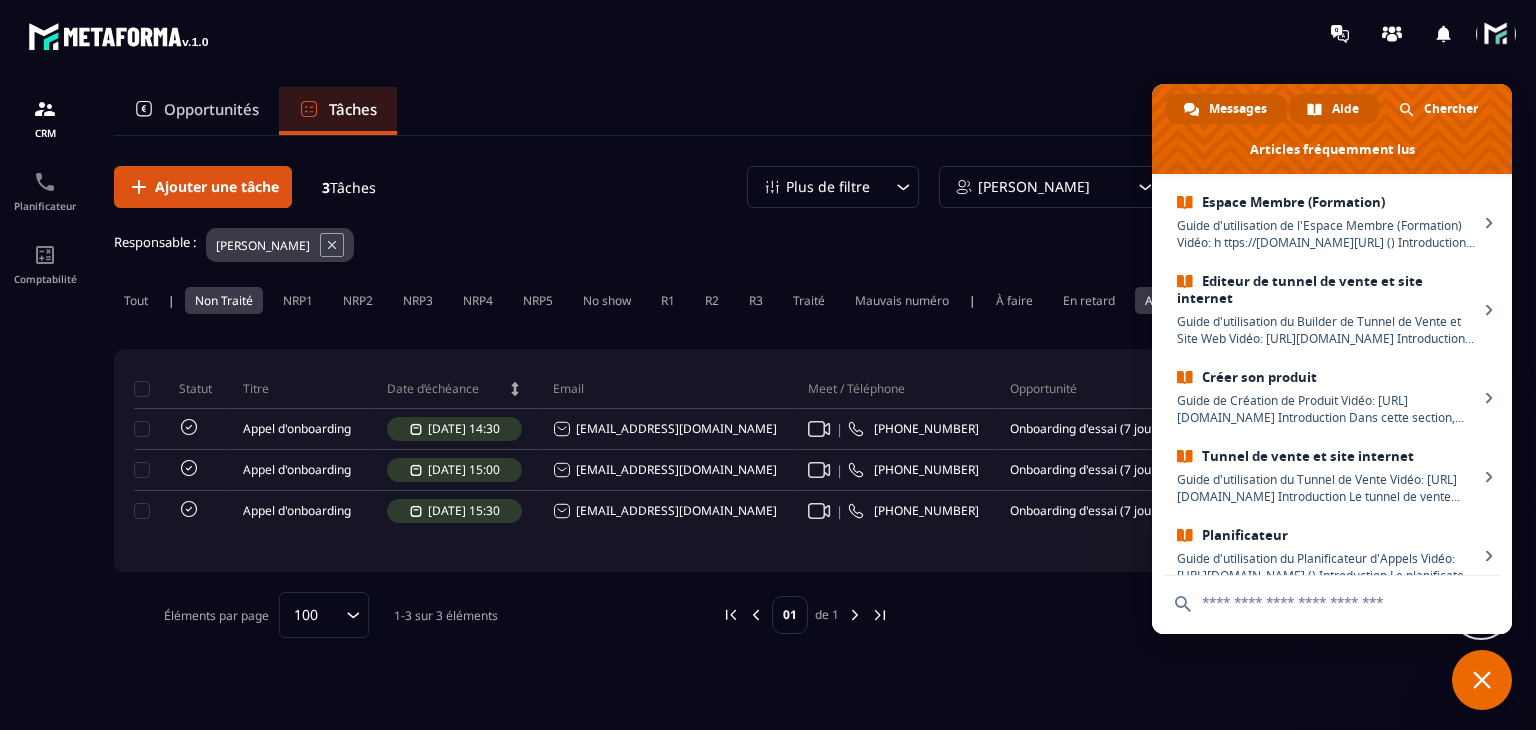click on "Messages" at bounding box center [1238, 109] 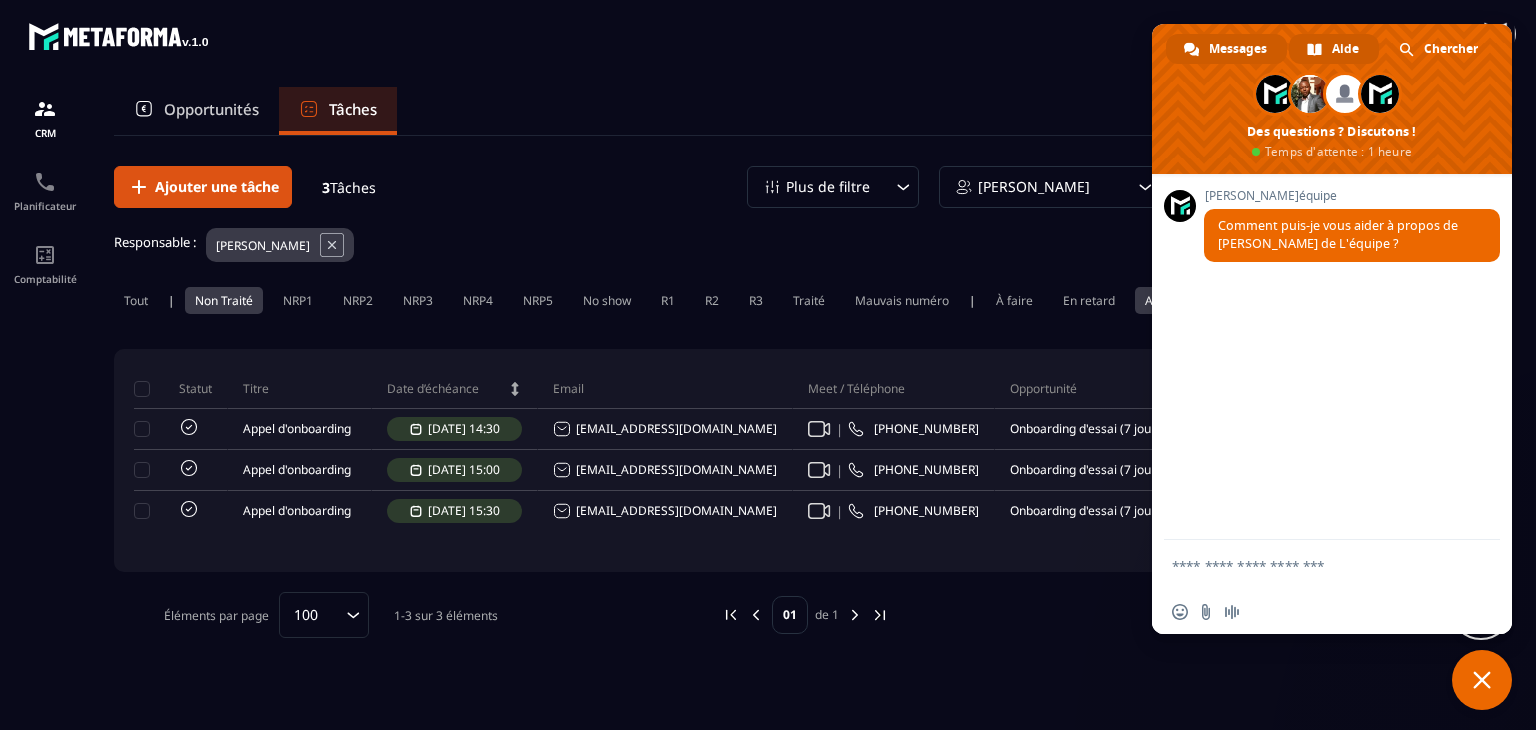 click on "Aide" at bounding box center [1345, 49] 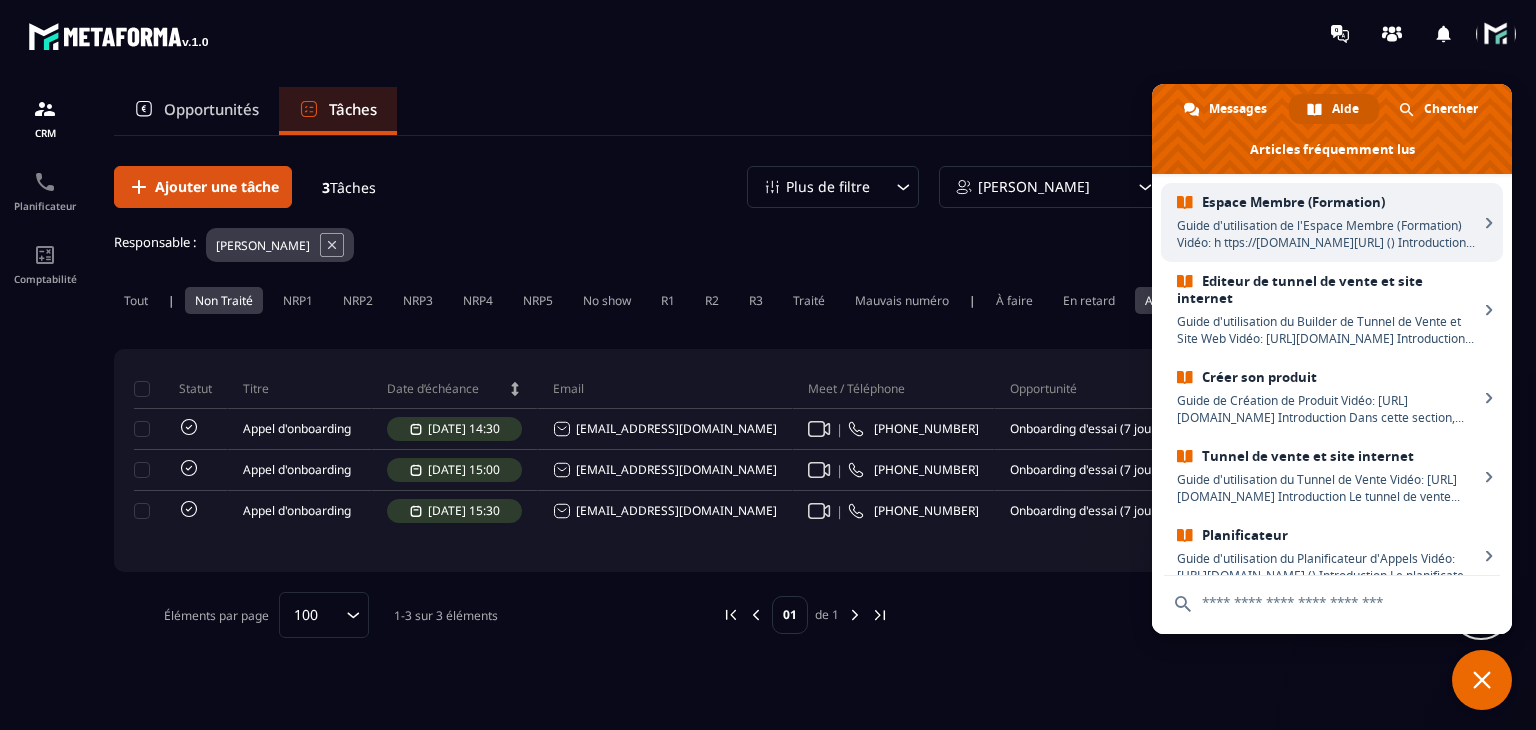 click on "Espace Membre (Formation) Guide d'utilisation de l'Espace Membre (Formation)
Vidéo: h ttps://[DOMAIN_NAME][URL] ()
Introduction
L'espace membre vous permet de créer, gérer et stru" at bounding box center [1332, 222] 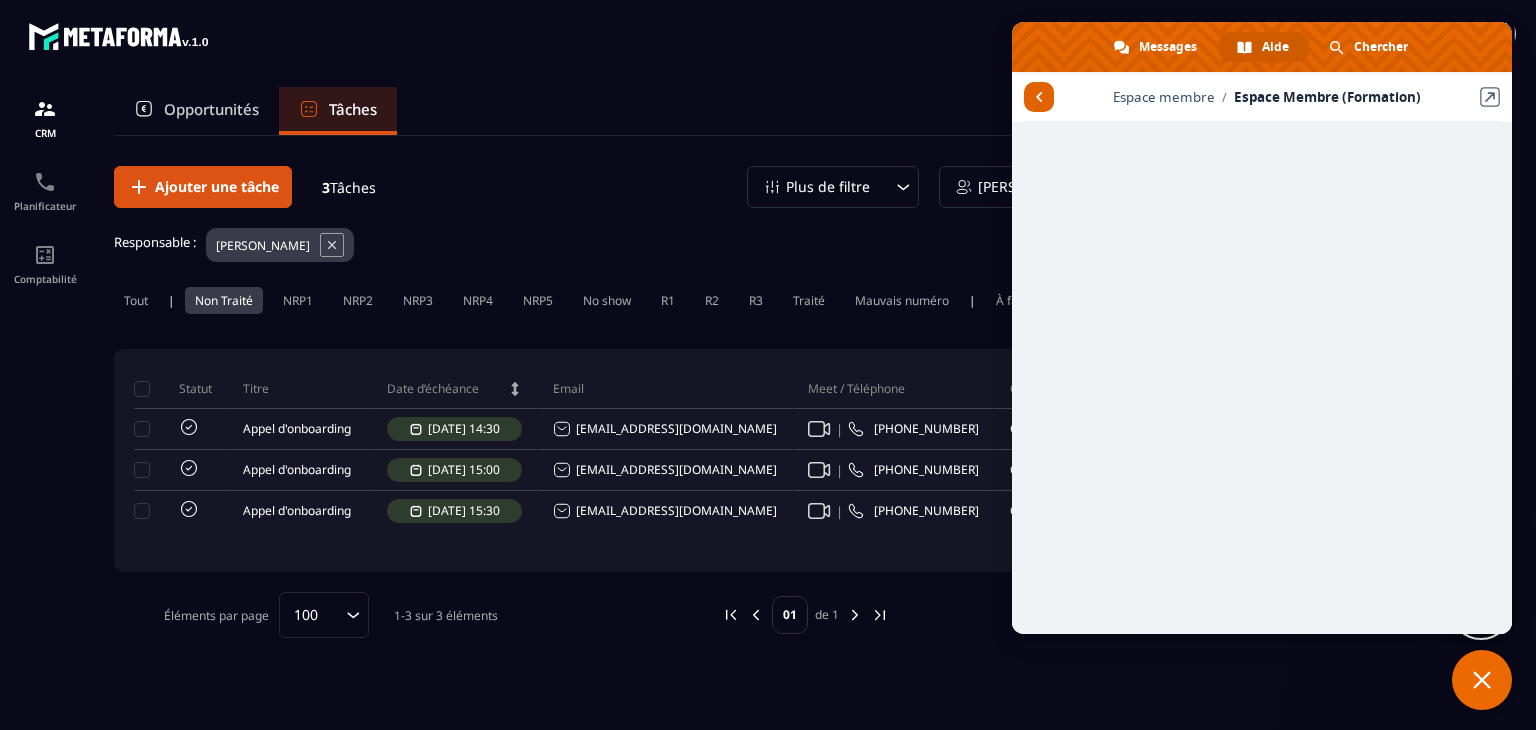 click at bounding box center [1039, 97] 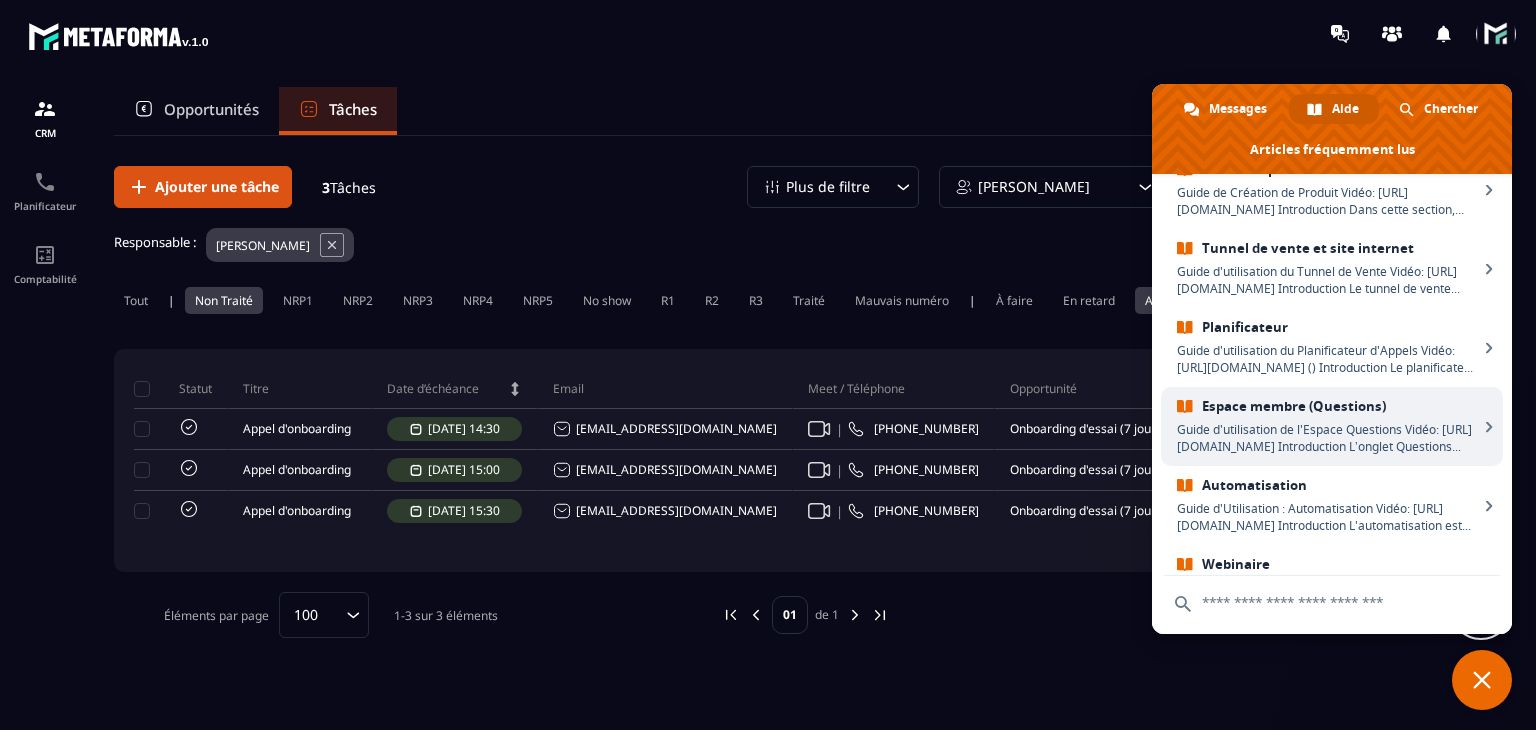 scroll, scrollTop: 53, scrollLeft: 0, axis: vertical 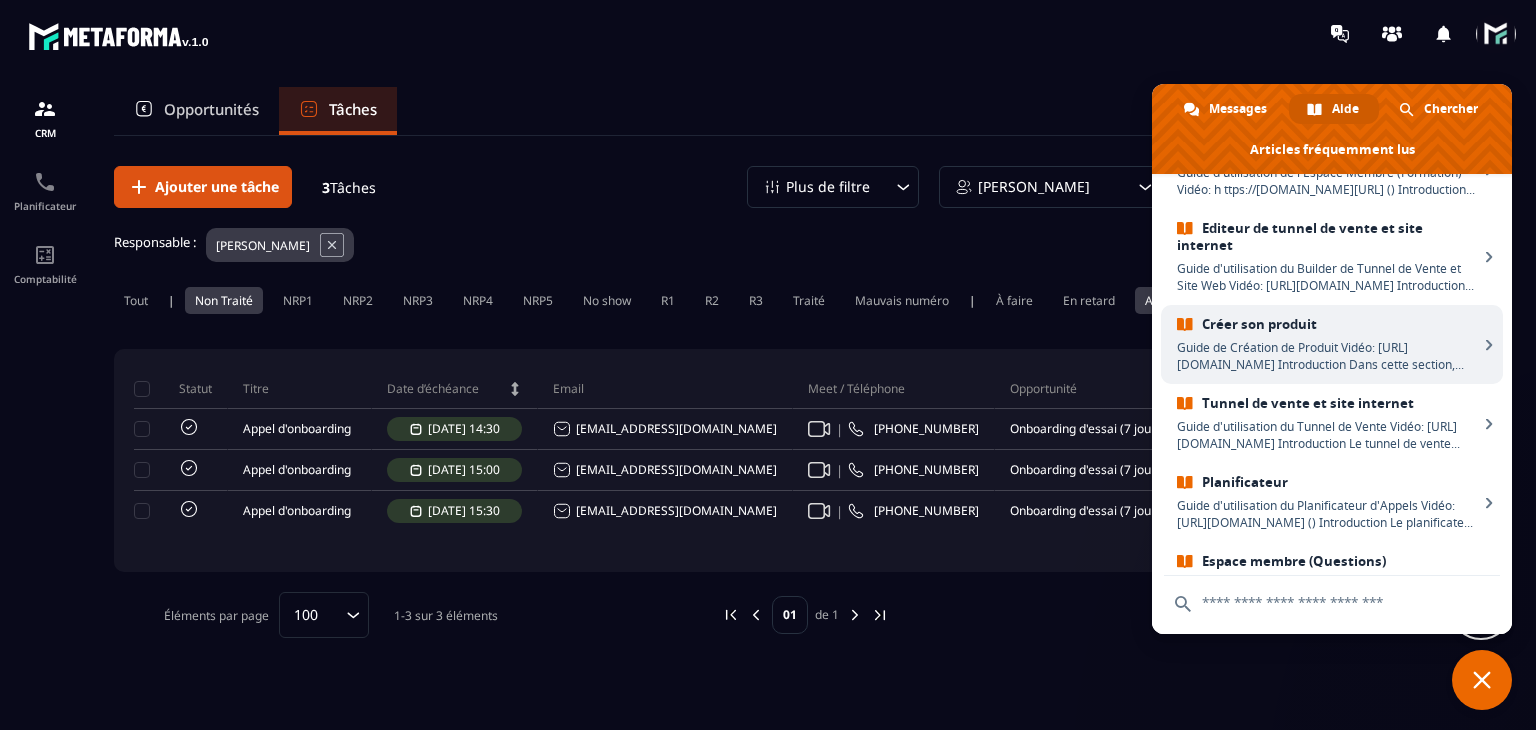 click on "Créer son produit" at bounding box center (1327, 324) 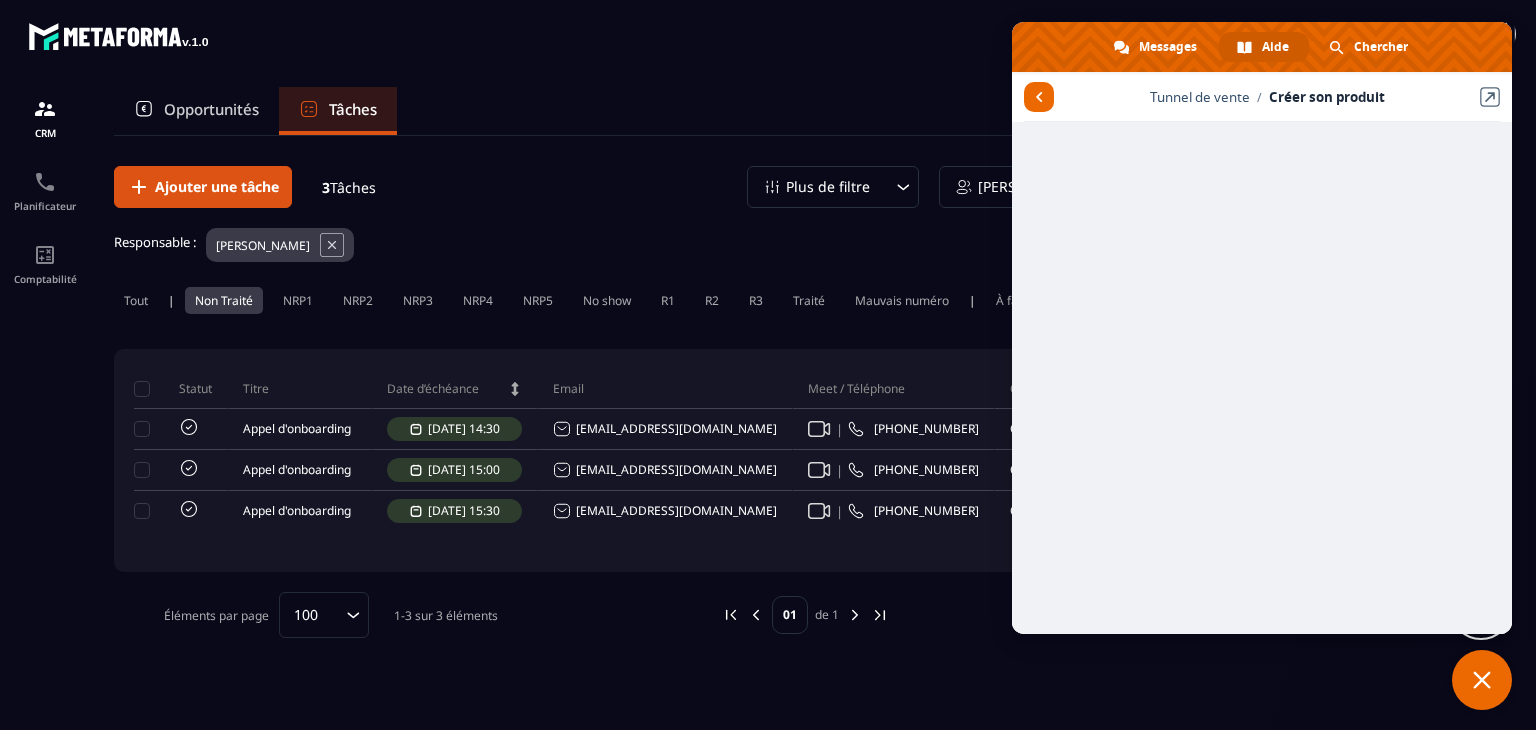 click at bounding box center (1482, 680) 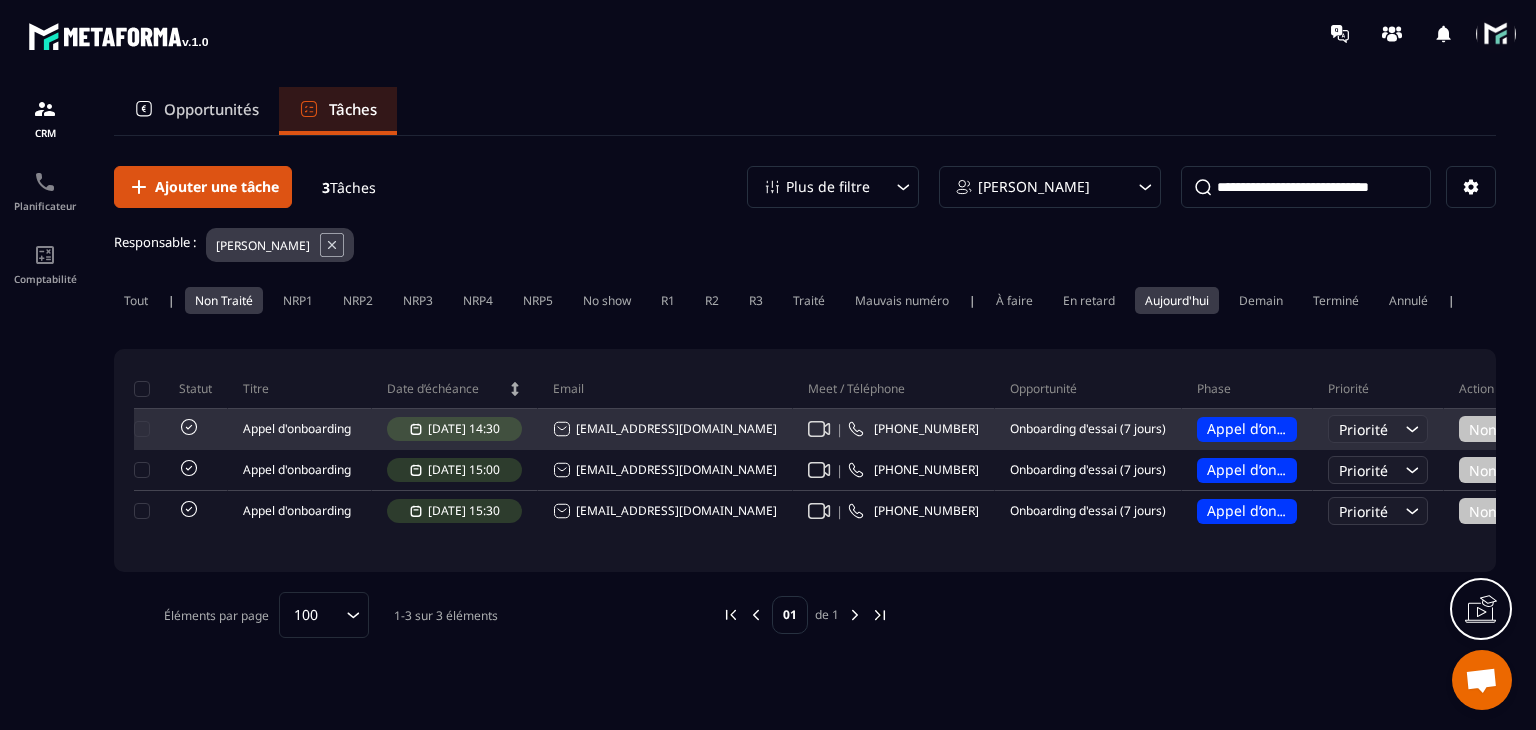 click on "Appel d’onboarding planifié" at bounding box center (1247, 429) 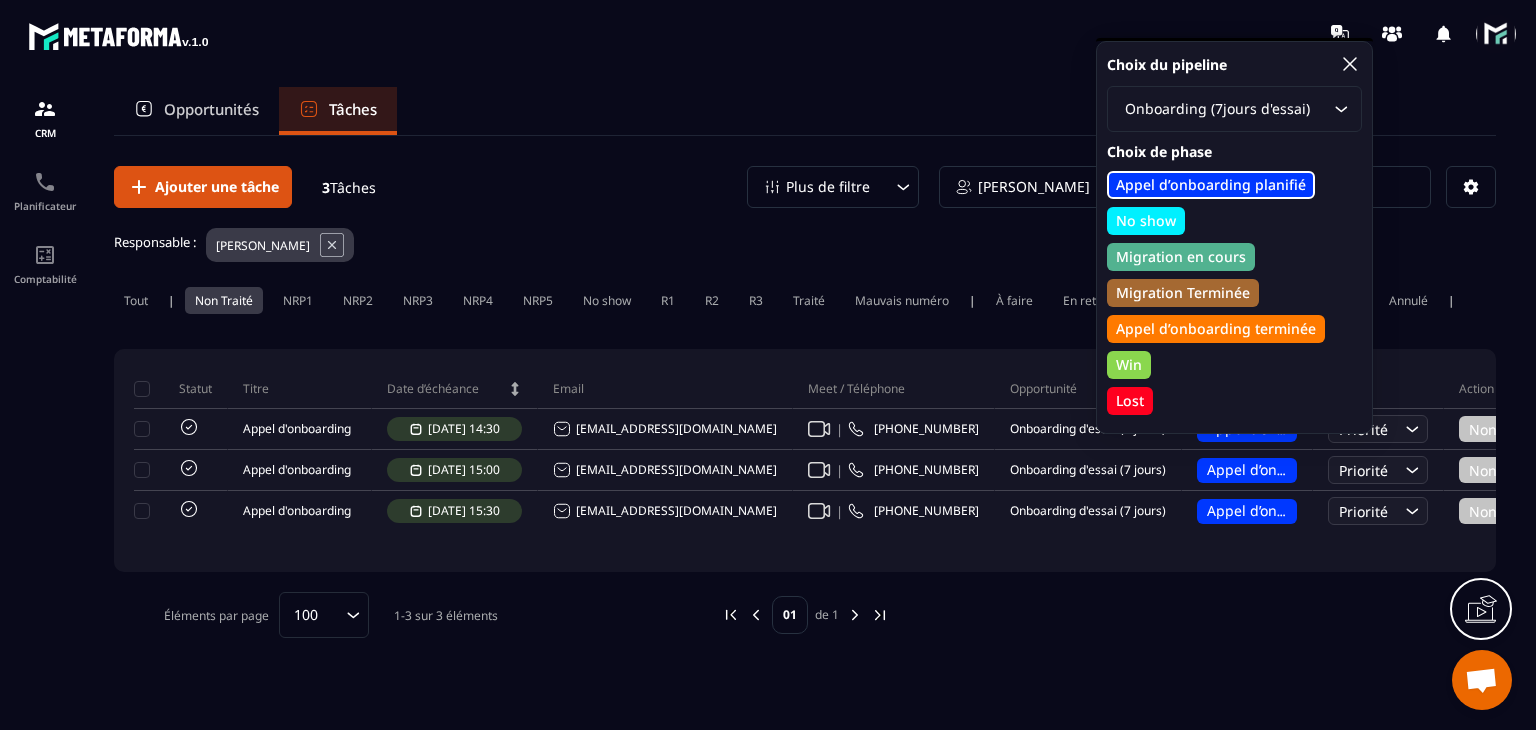 click on "Appel d’onboarding terminée" at bounding box center [1216, 329] 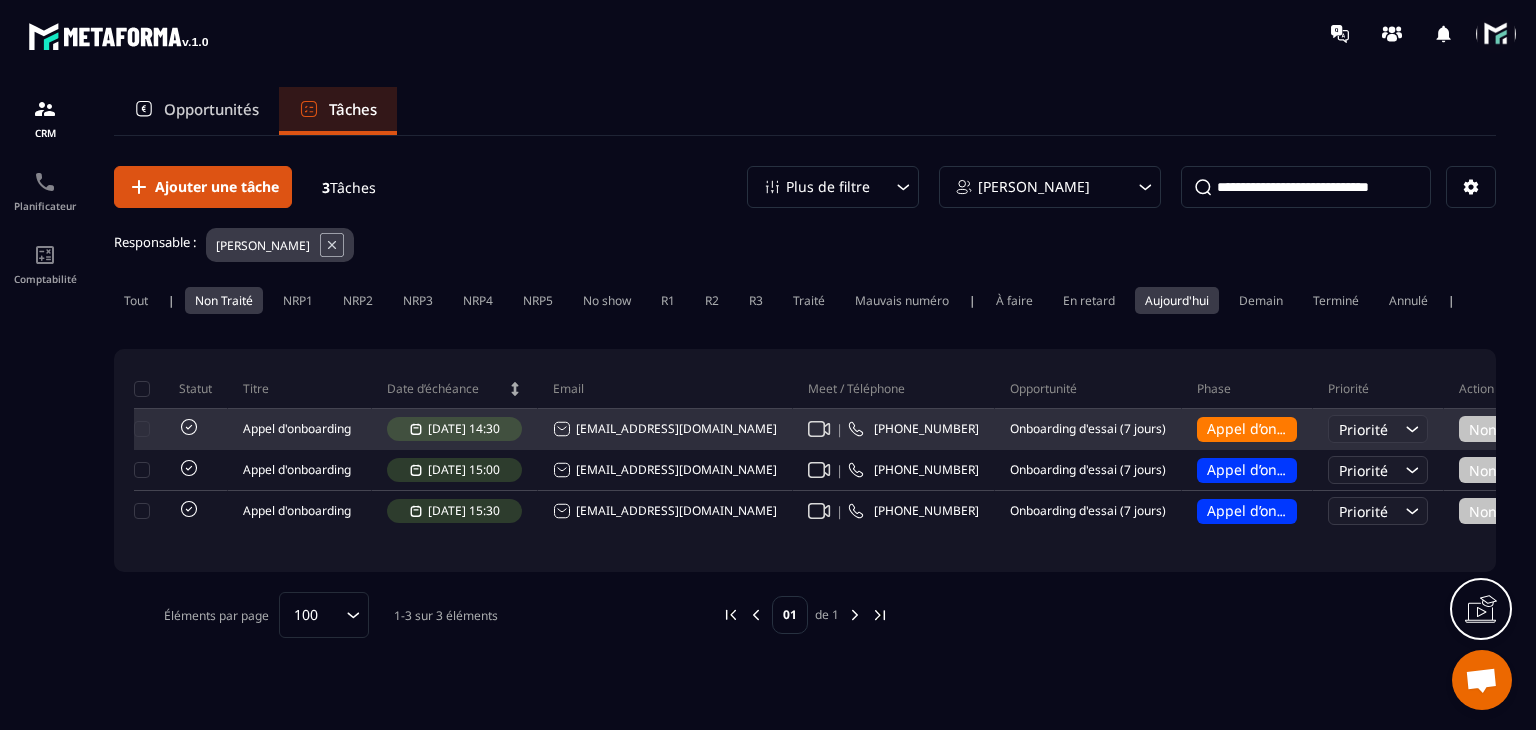 click on "Non Traité" at bounding box center [1511, 429] 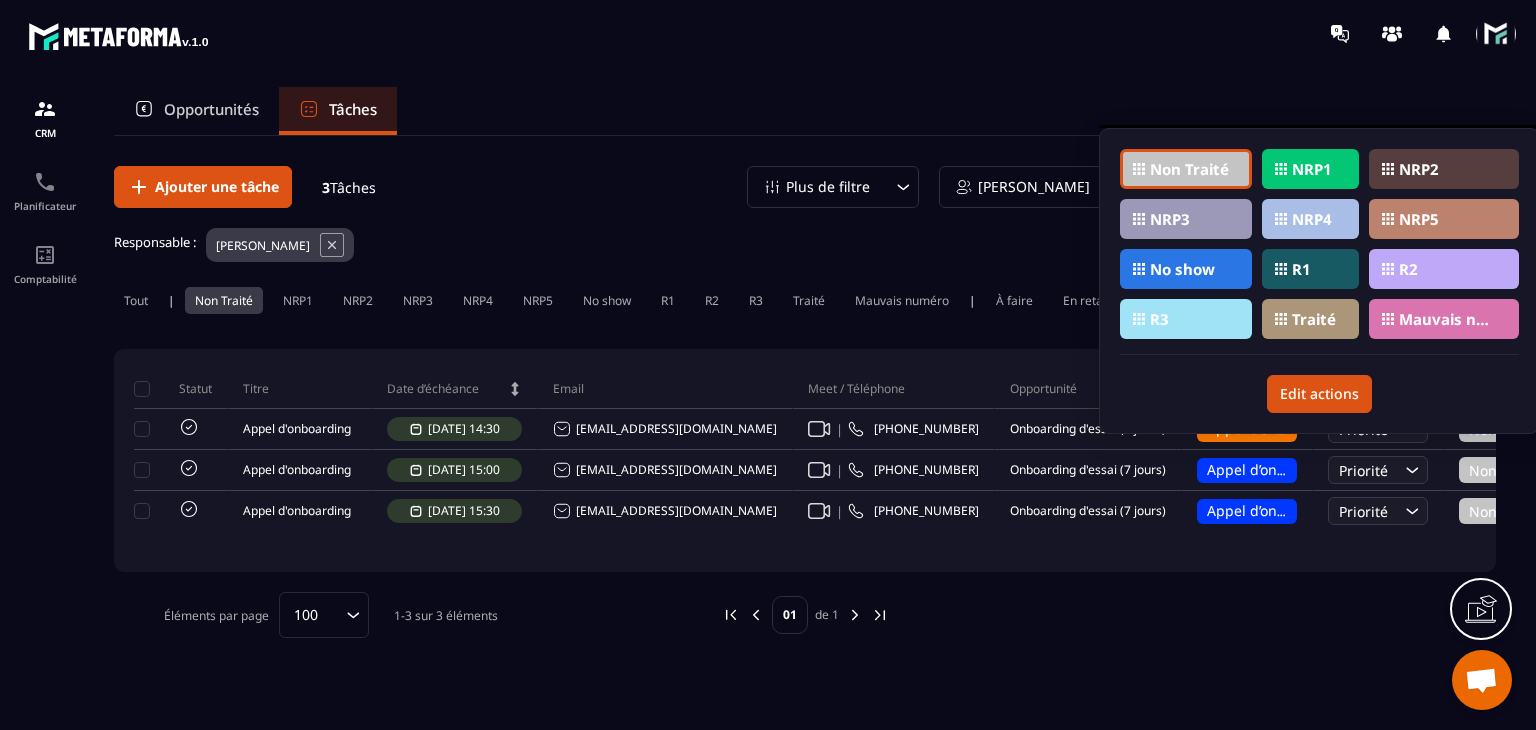 click on "Non Traité NRP1 NRP2 NRP3 NRP4 NRP5 No show R1 R2 R3 Traité Mauvais numéro" at bounding box center (1319, 252) 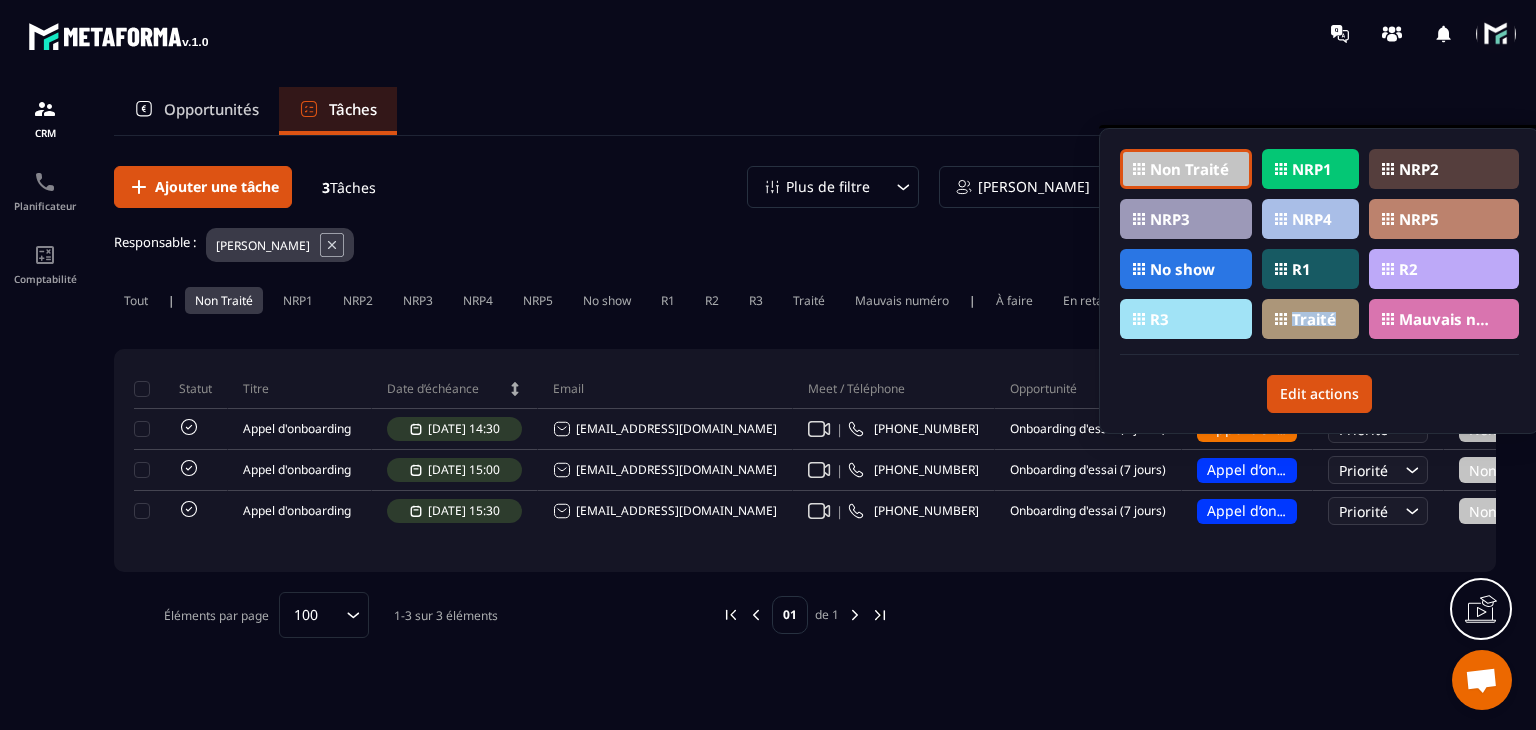 click on "Non Traité NRP1 NRP2 NRP3 NRP4 NRP5 No show R1 R2 R3 Traité Mauvais numéro" at bounding box center (1319, 252) 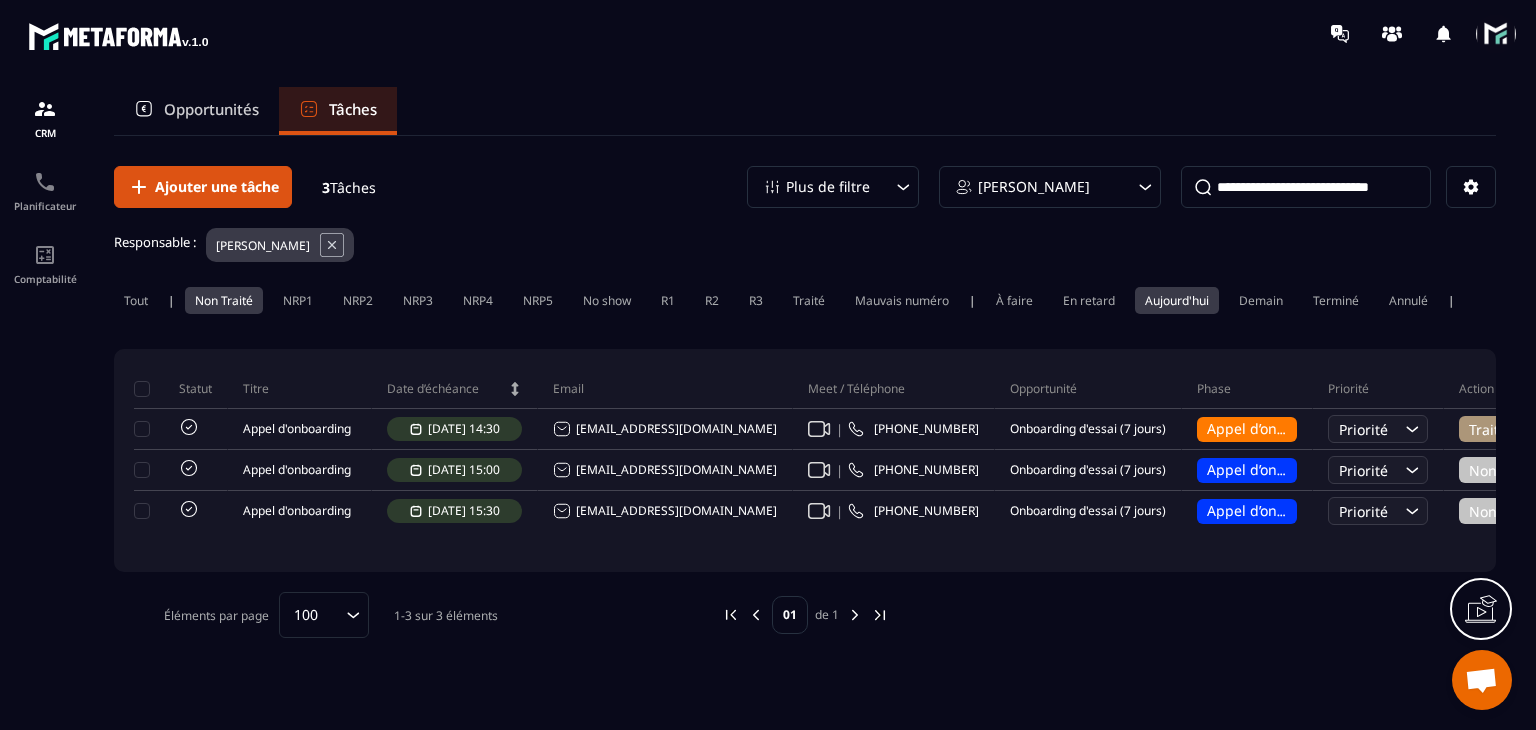 click on "Opportunités Tâches" at bounding box center [805, 111] 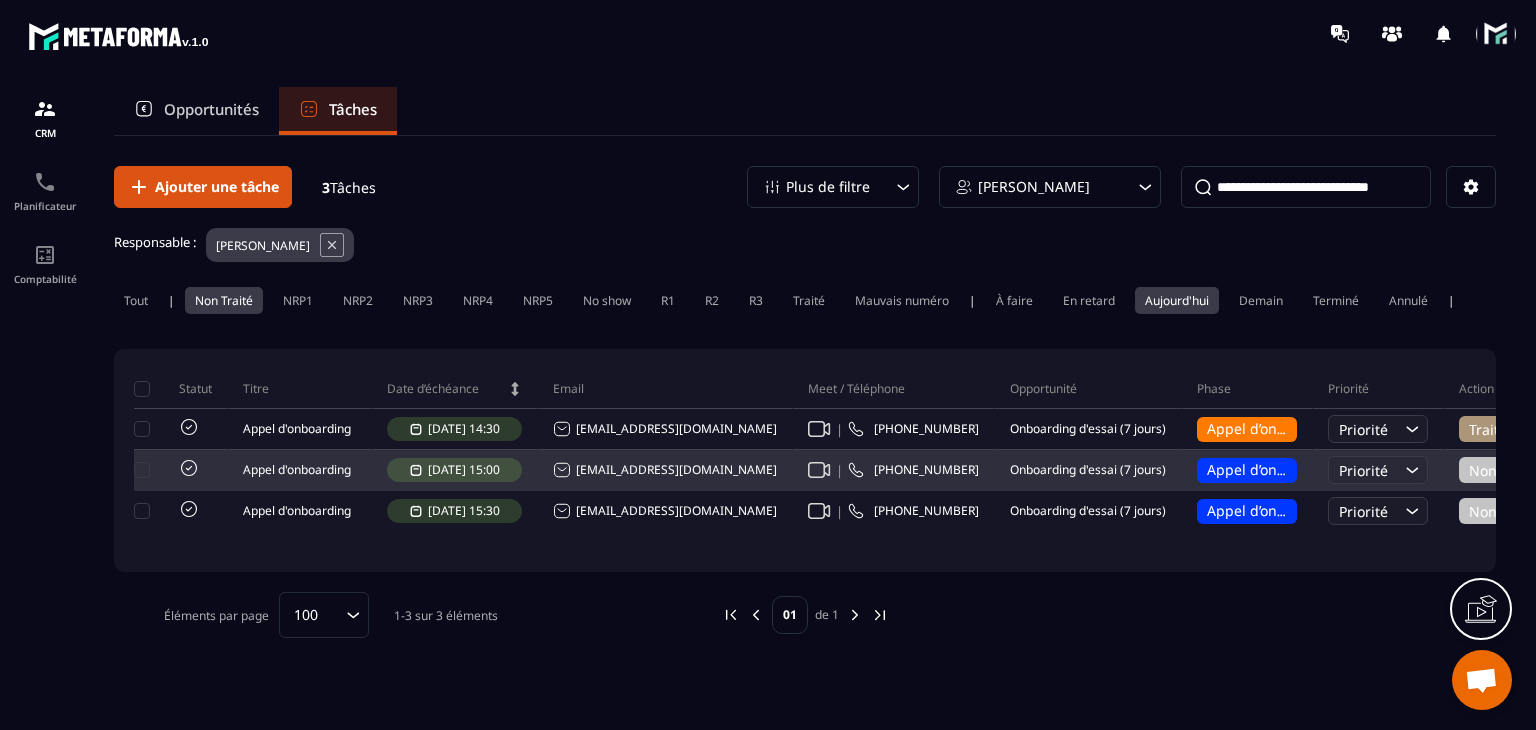 click on "[EMAIL_ADDRESS][DOMAIN_NAME]" at bounding box center (665, 470) 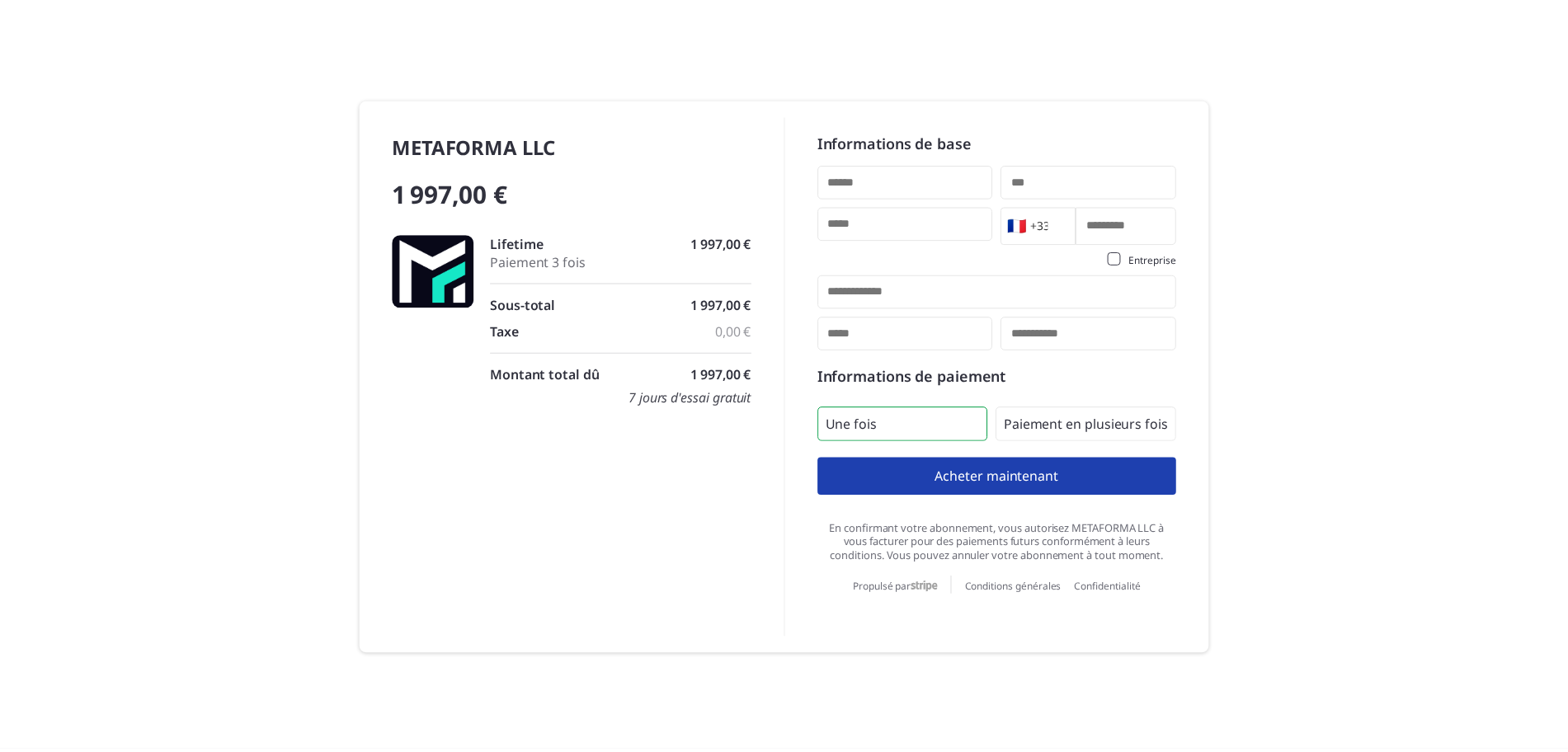 scroll, scrollTop: 0, scrollLeft: 0, axis: both 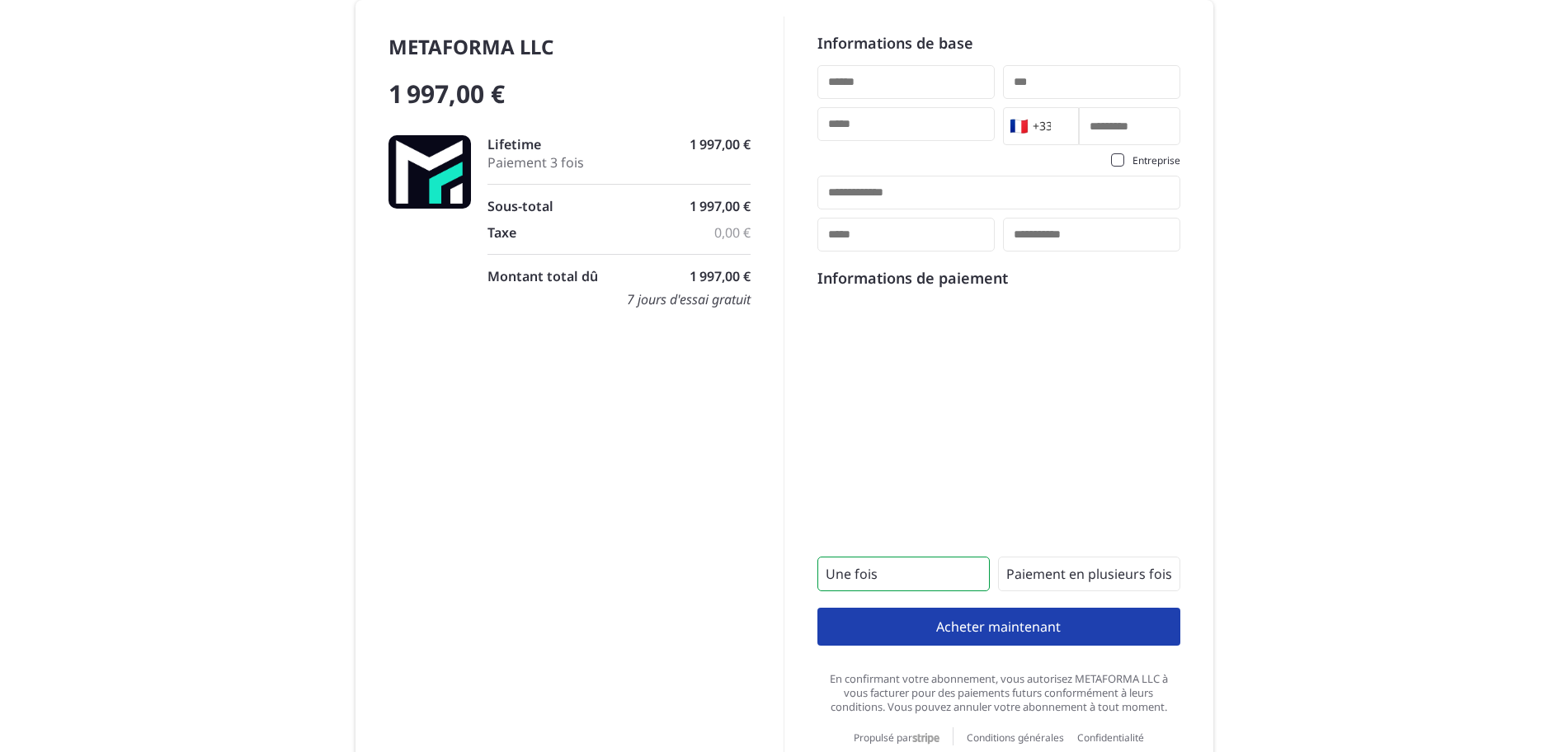 click on "Paiement 3 fois" at bounding box center [619, 162] 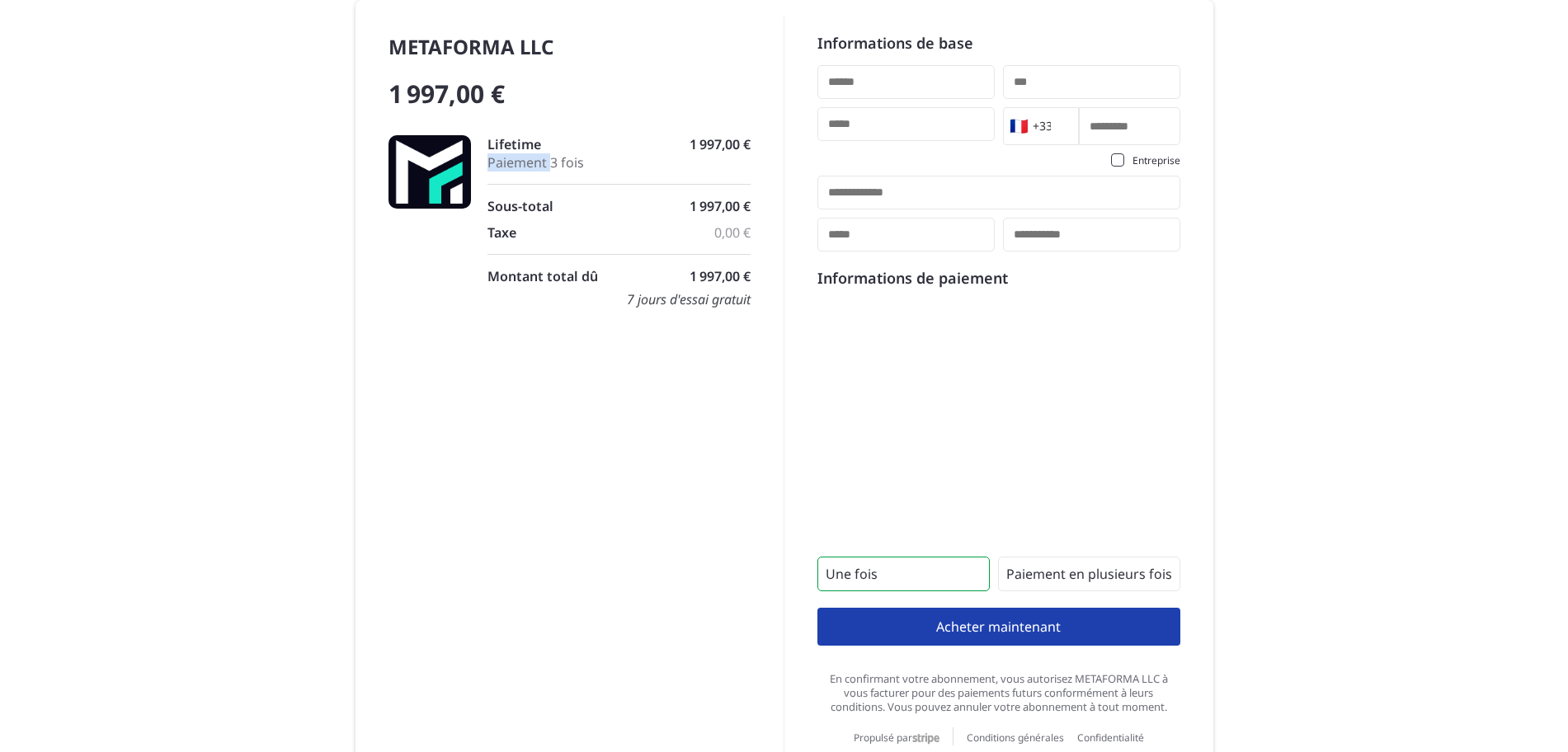 click on "Paiement 3 fois" at bounding box center (619, 162) 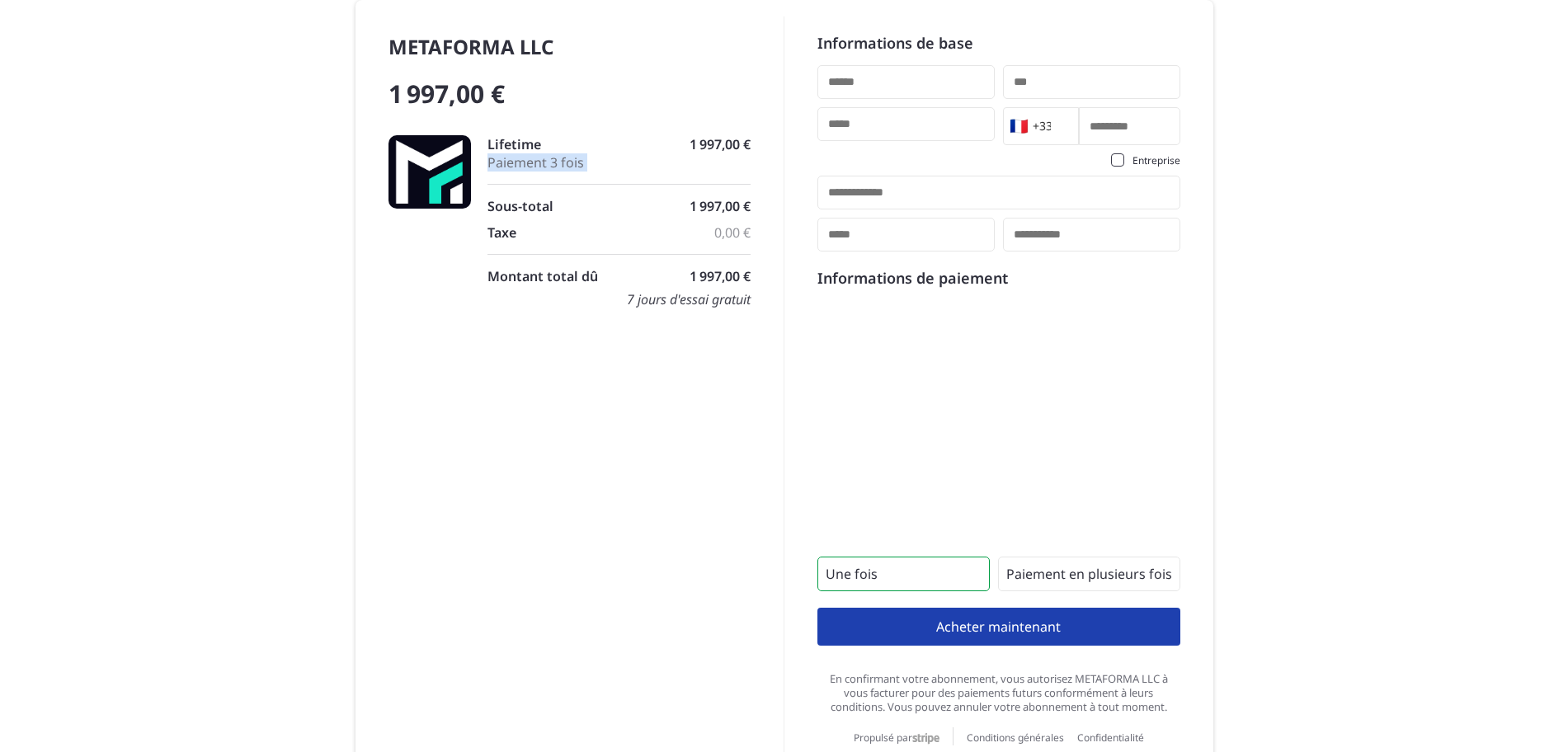 click on "Paiement 3 fois" at bounding box center (619, 162) 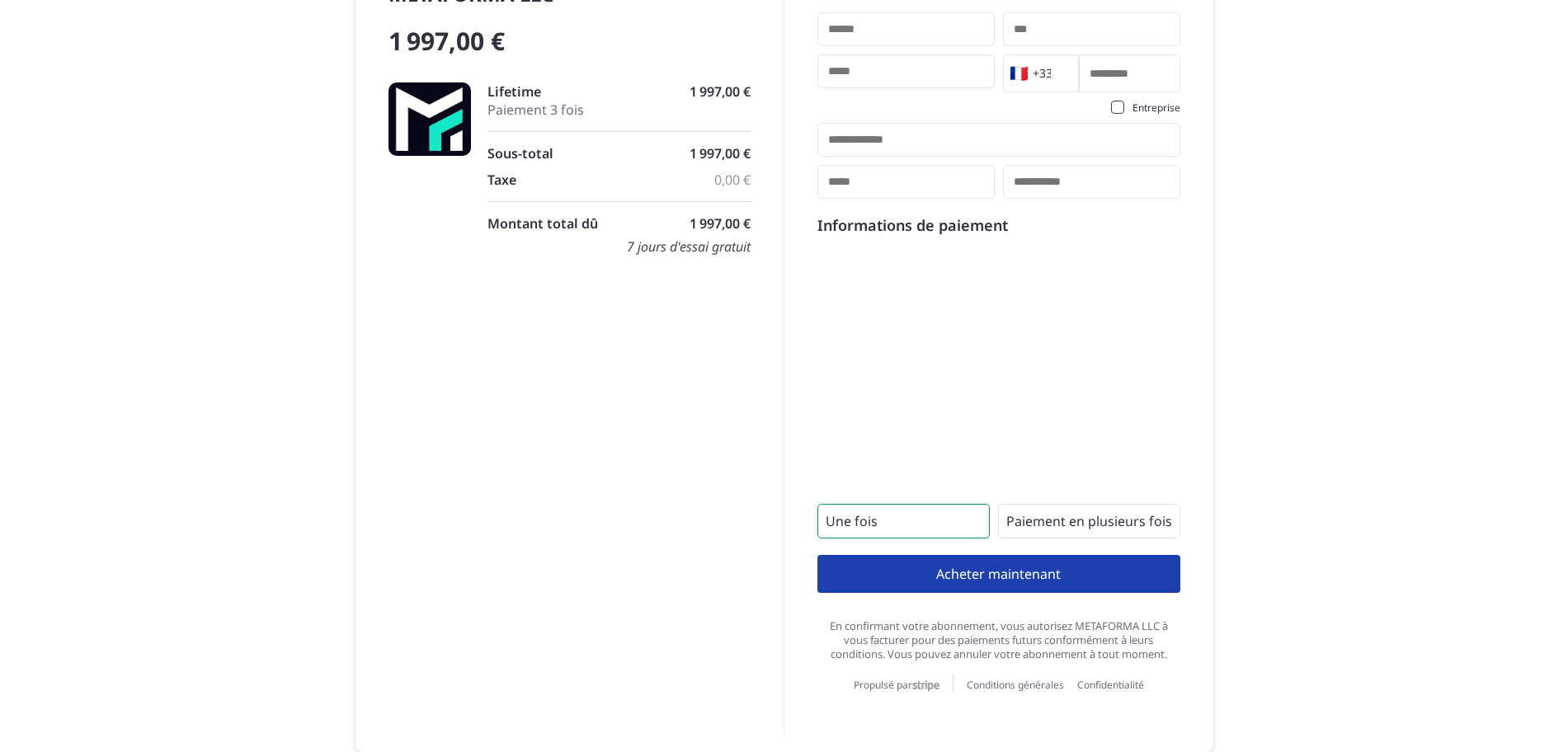 scroll, scrollTop: 0, scrollLeft: 0, axis: both 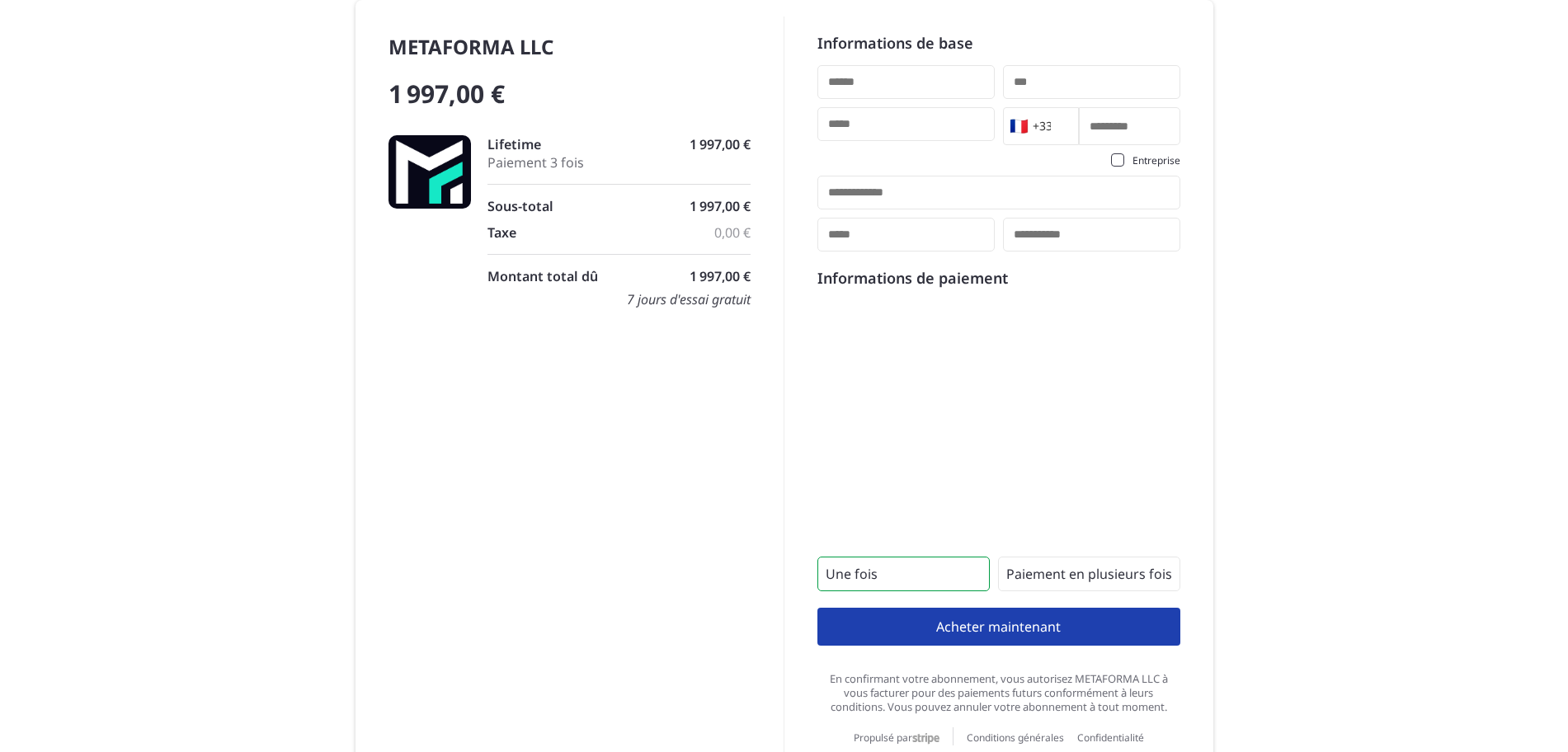 click on "METAFORMA LLC 1 997,00 € Lifetime 1 997,00 € Paiement 3 fois Sous-total 1 997,00 € Taxe 0,00 € Montant total dû 1 997,00 € 7 jours d'essai gratuit Informations de base 🇫🇷 +33 Loading... Entreprise Informations de paiement Une fois Paiement en plusieurs fois 2 échéances 998,50 € / mois 3 échéances 665,67 € / mois Acheter maintenant En confirmant votre abonnement, vous autorisez METAFORMA LLC à vous facturer pour des paiements futurs conformément à leurs conditions. Vous pouvez annuler votre abonnement à tout moment. Propulsé par  Stripe Conditions générales Confidentialité" at bounding box center [784, 402] 